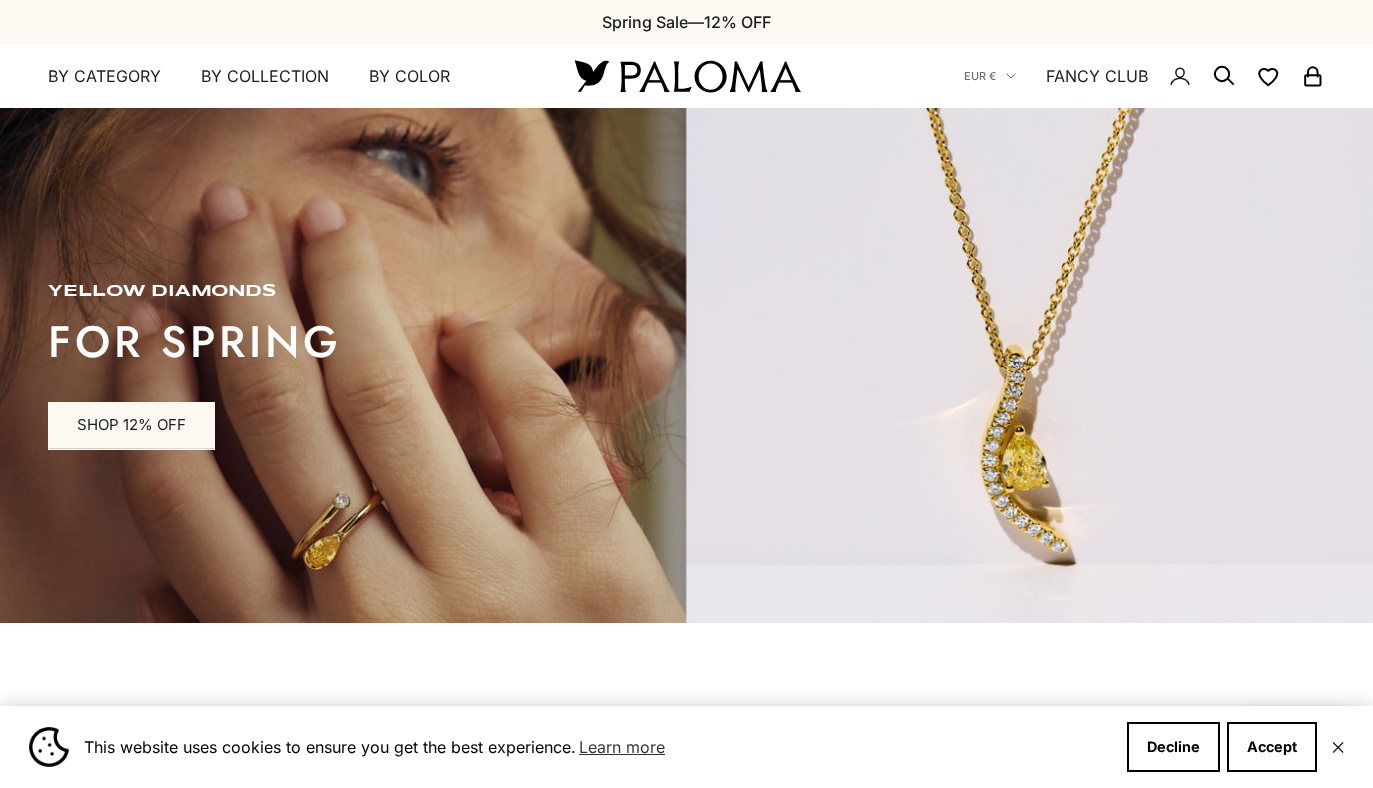 scroll, scrollTop: 0, scrollLeft: 0, axis: both 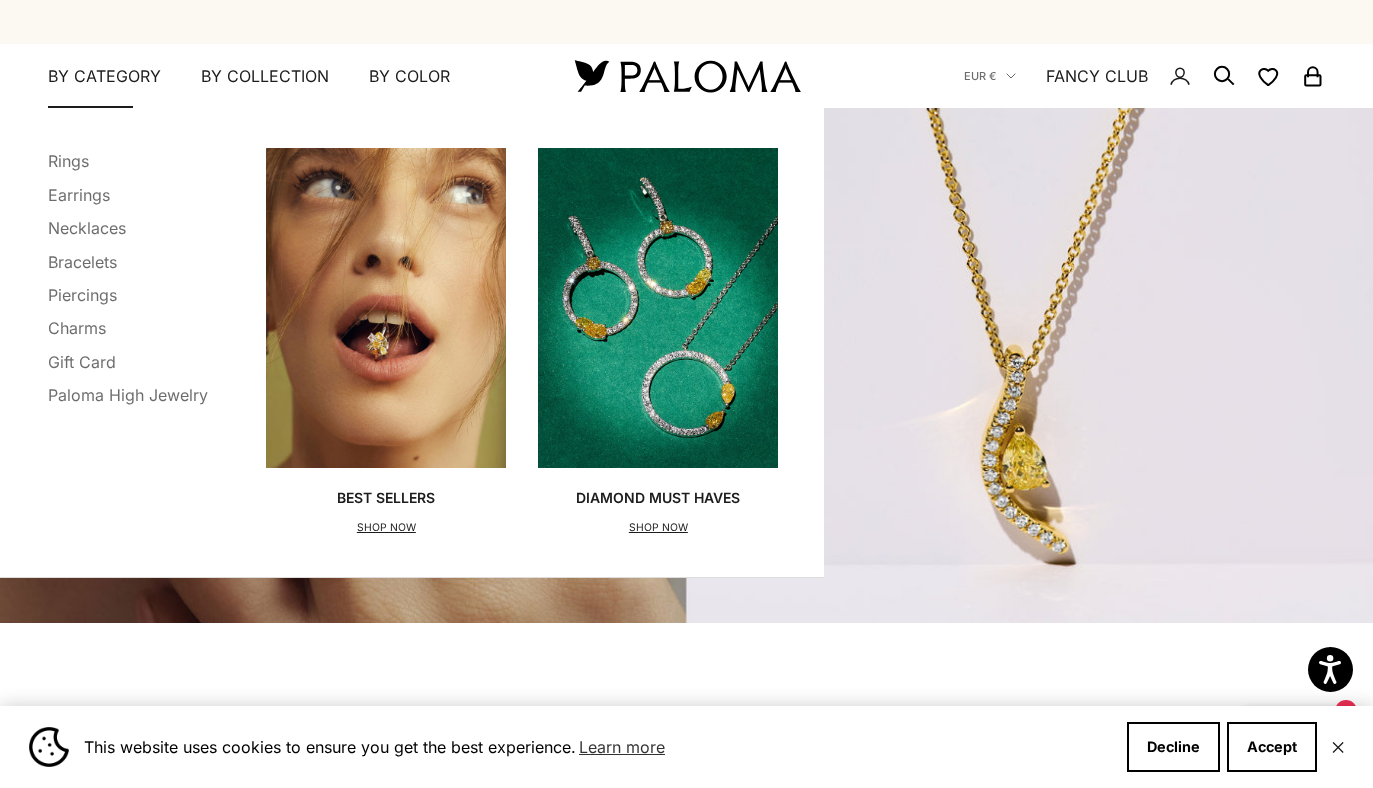 click on "By Category" at bounding box center (104, 77) 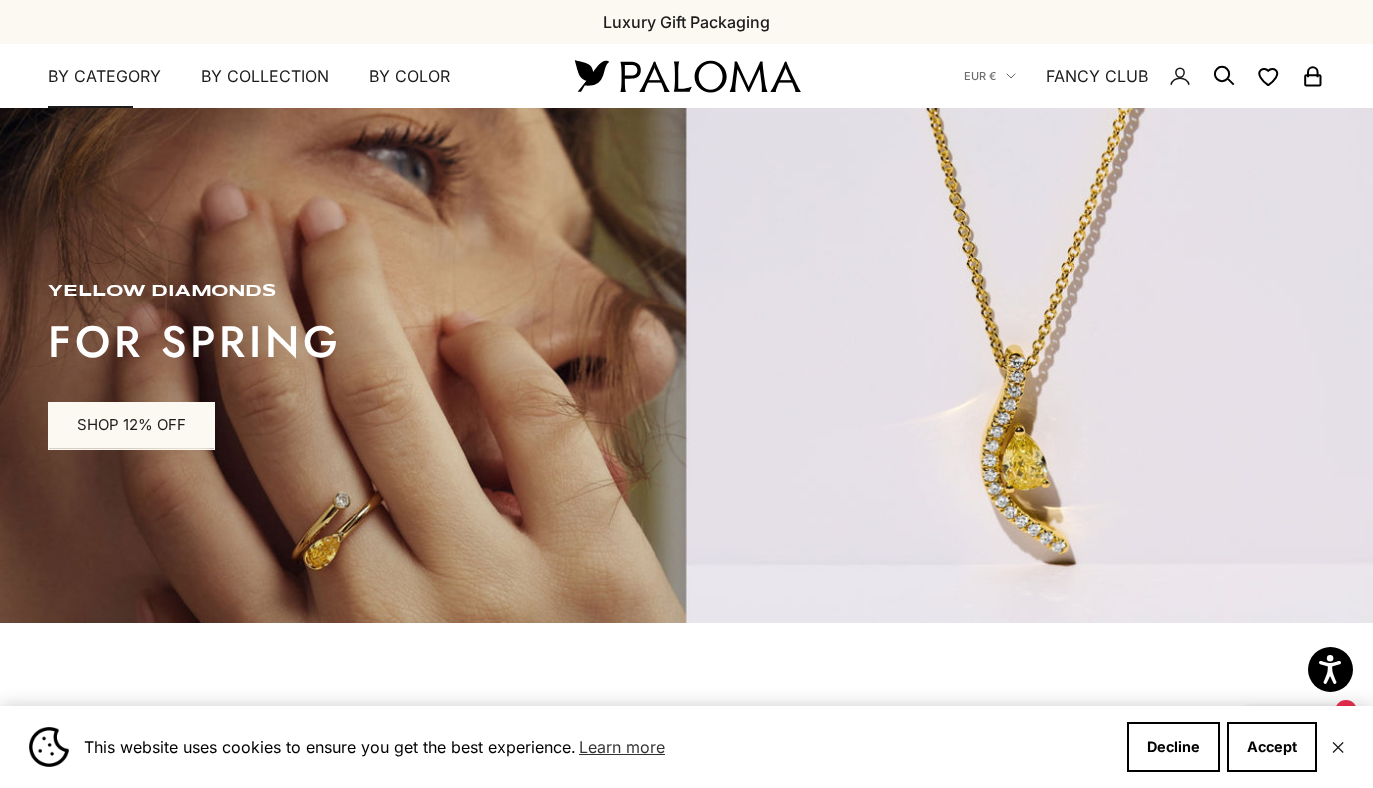 click on "By Category" at bounding box center (104, 77) 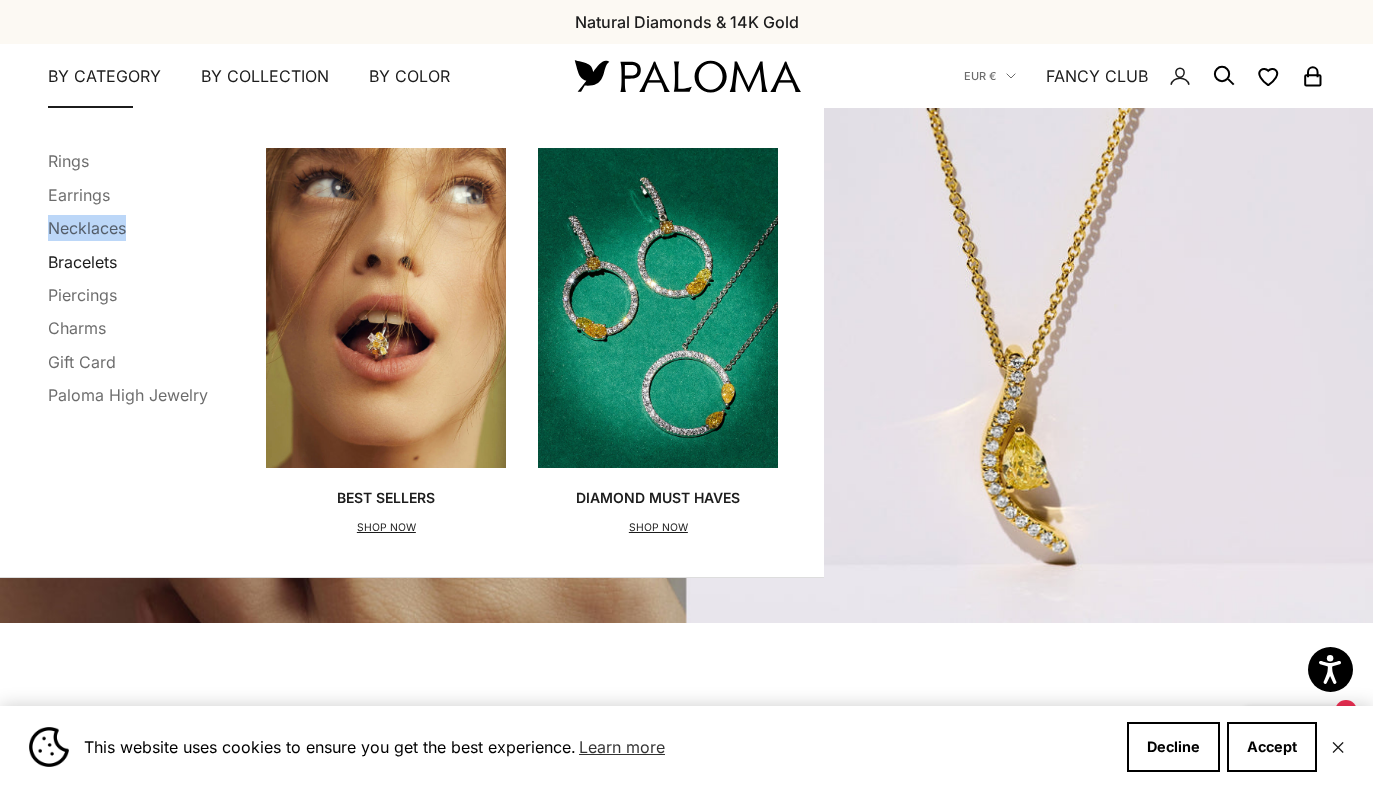 click on "Bracelets" at bounding box center [82, 262] 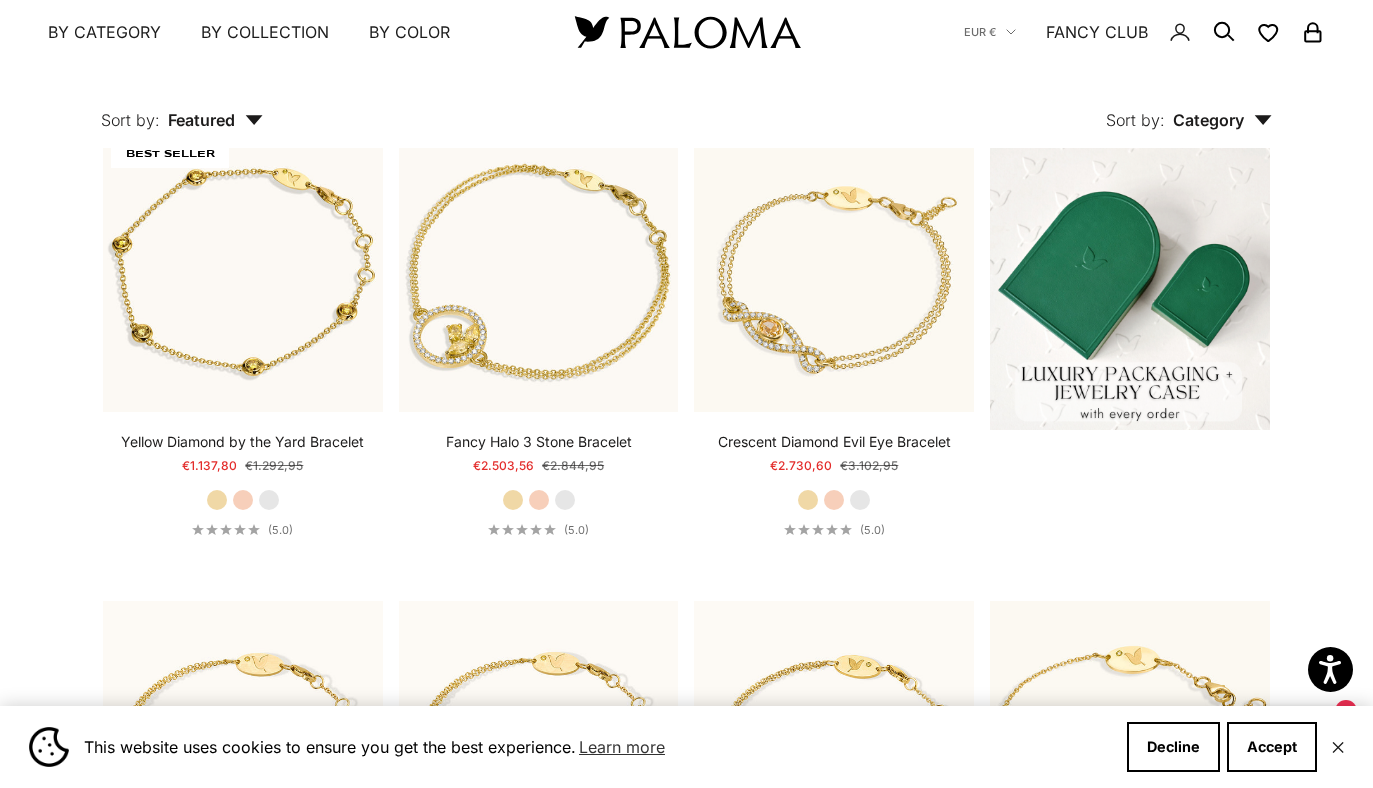 scroll, scrollTop: 509, scrollLeft: 0, axis: vertical 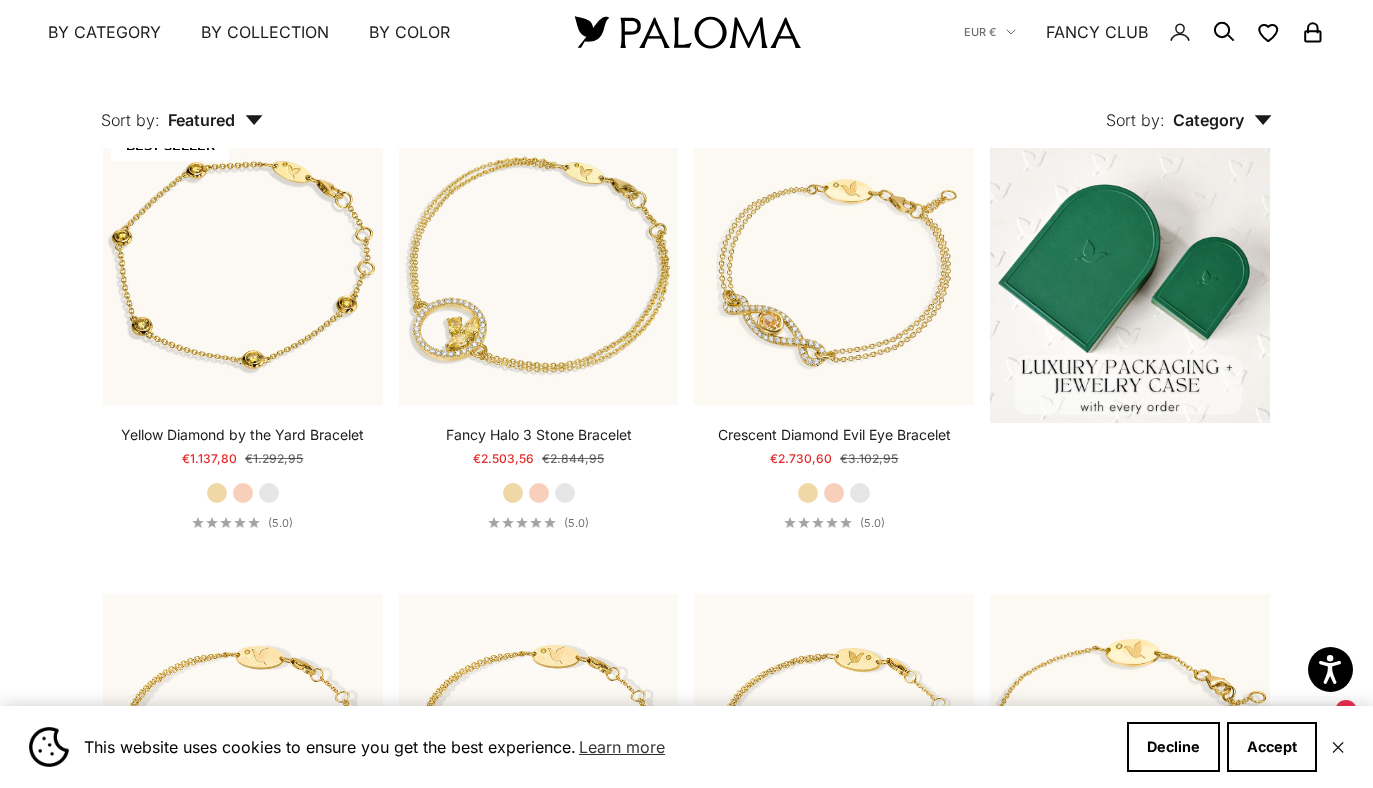 click 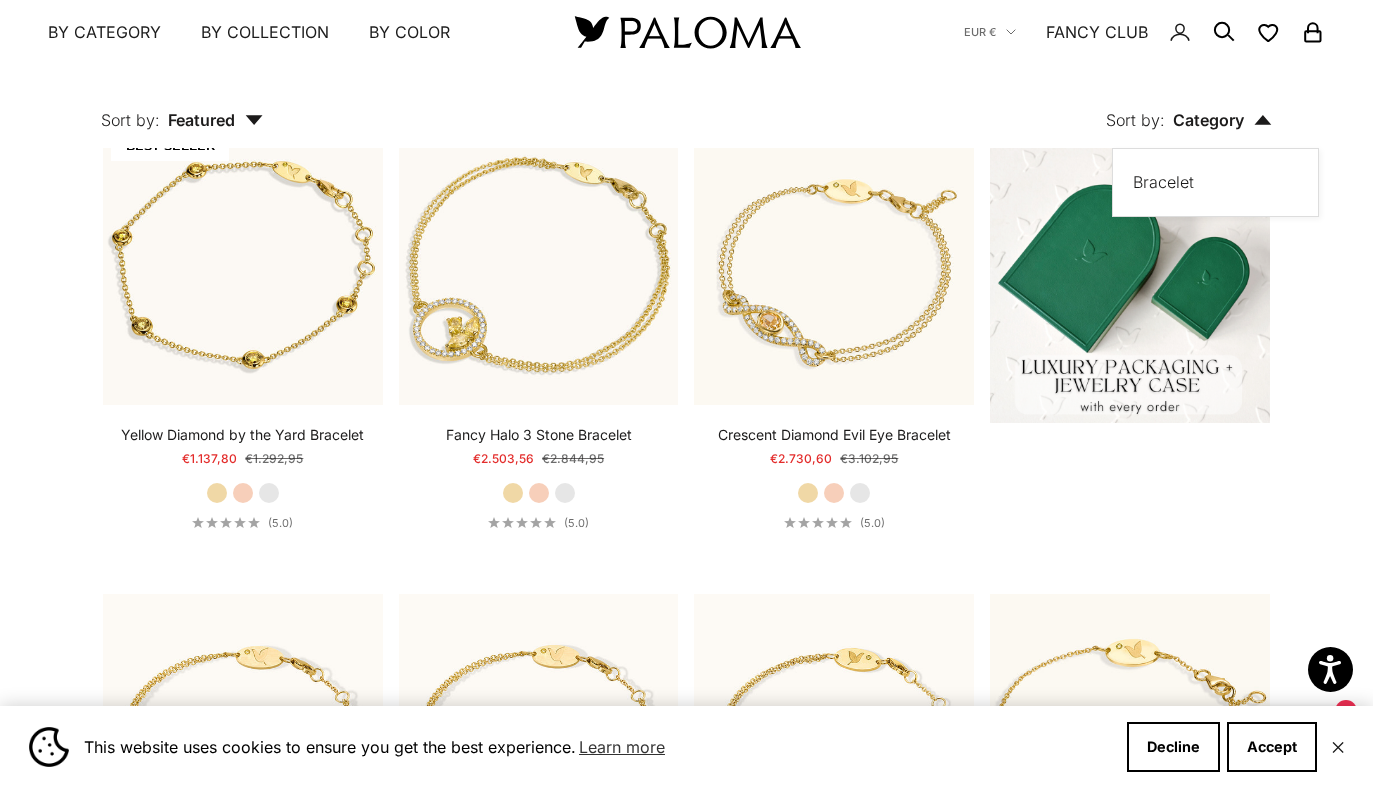 click on "Category" at bounding box center [1222, 120] 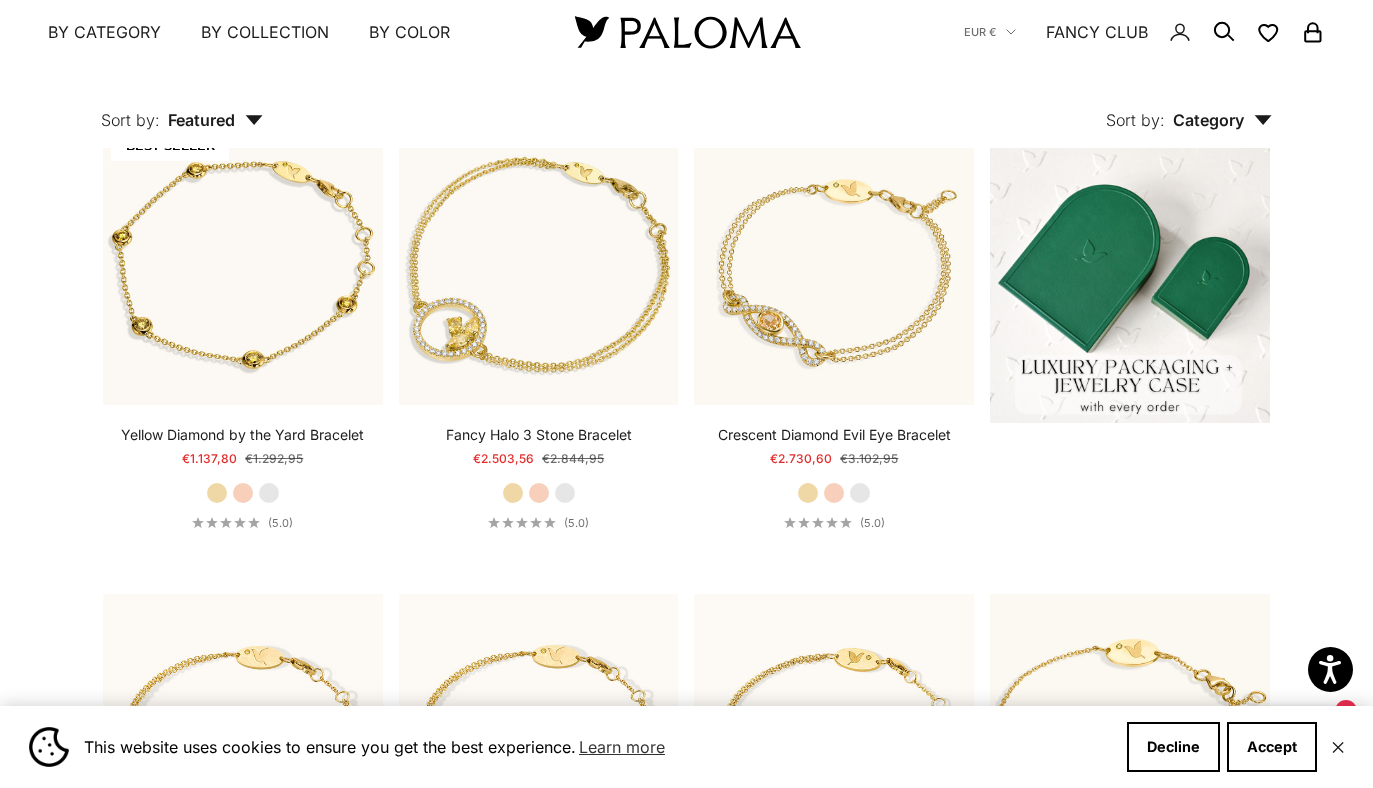 click on "Sort by:
Featured" at bounding box center (182, 106) 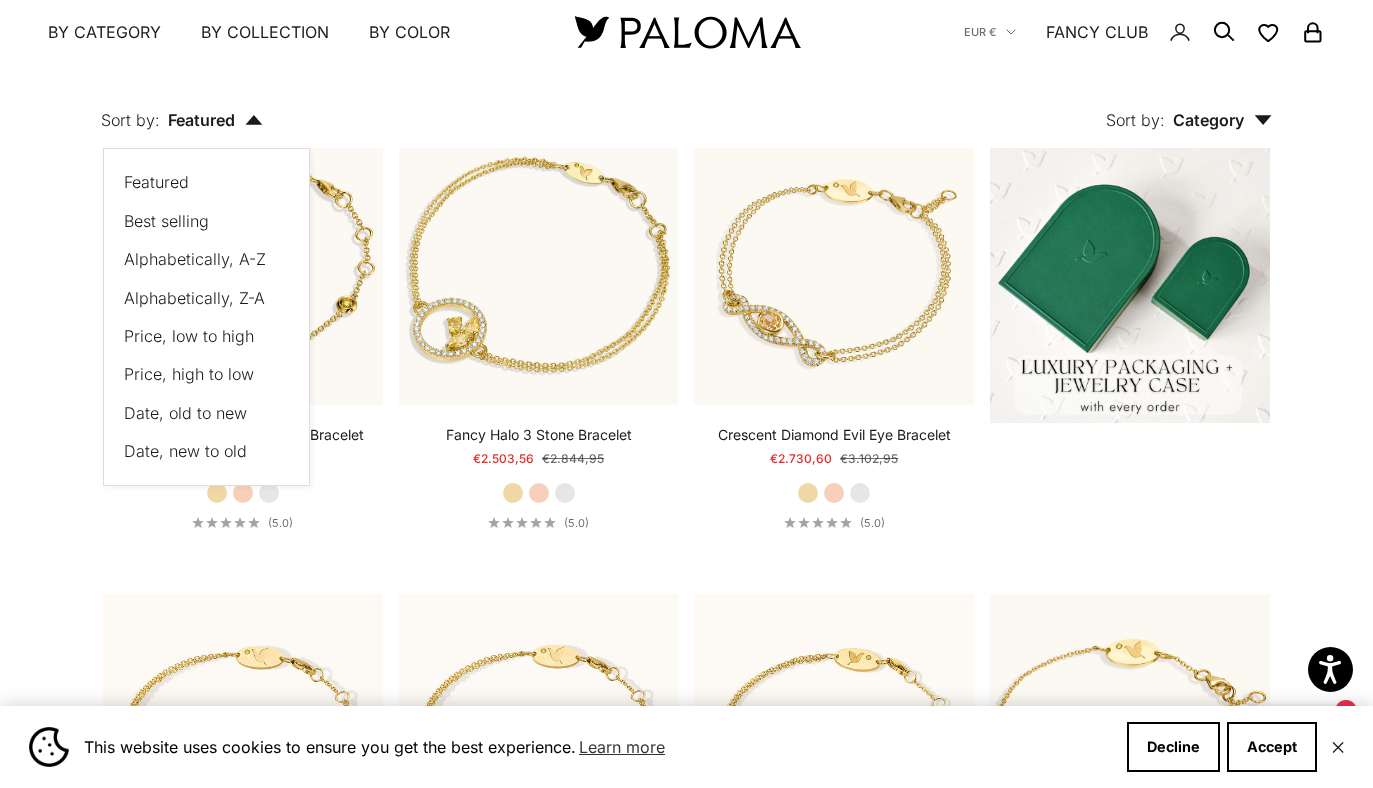click on "Price, low to high" at bounding box center (189, 336) 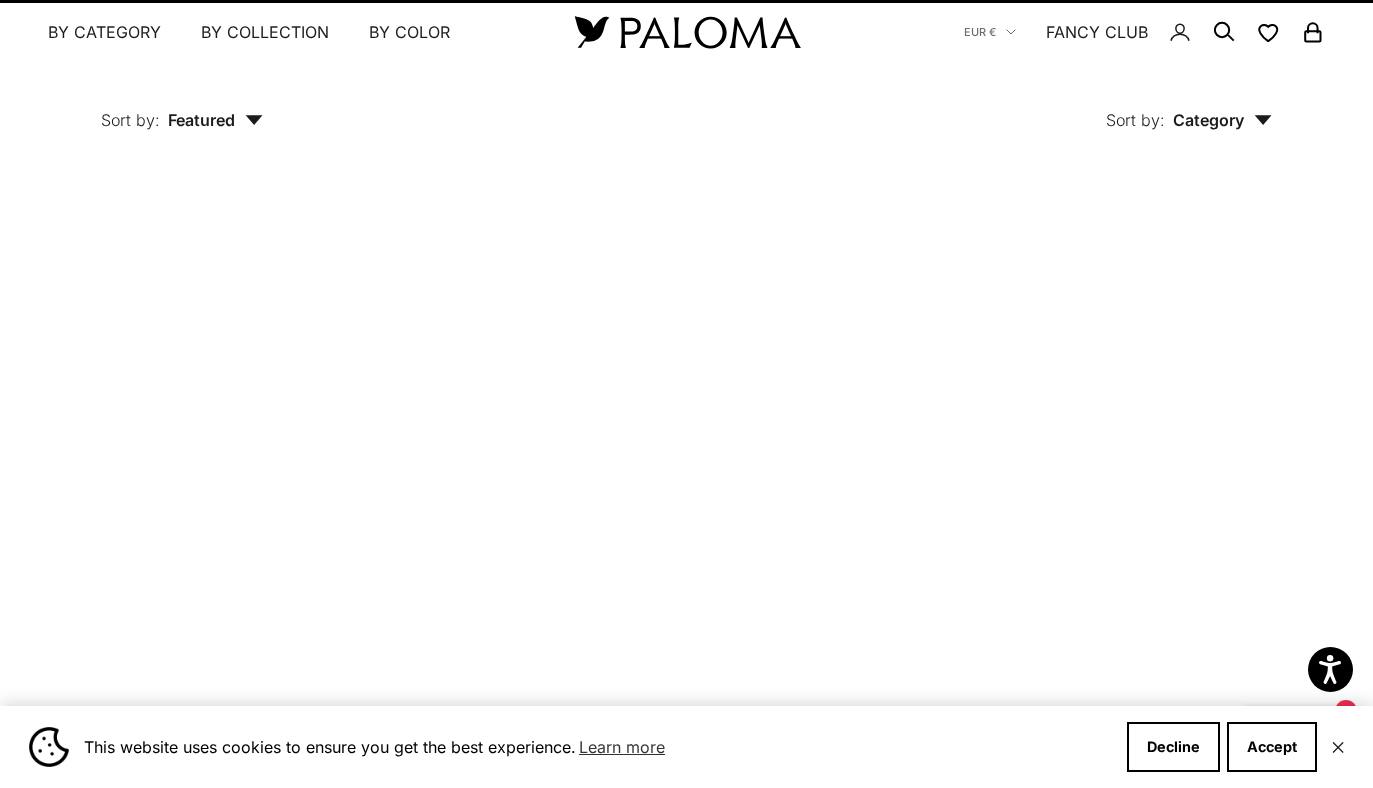 scroll, scrollTop: 466, scrollLeft: 0, axis: vertical 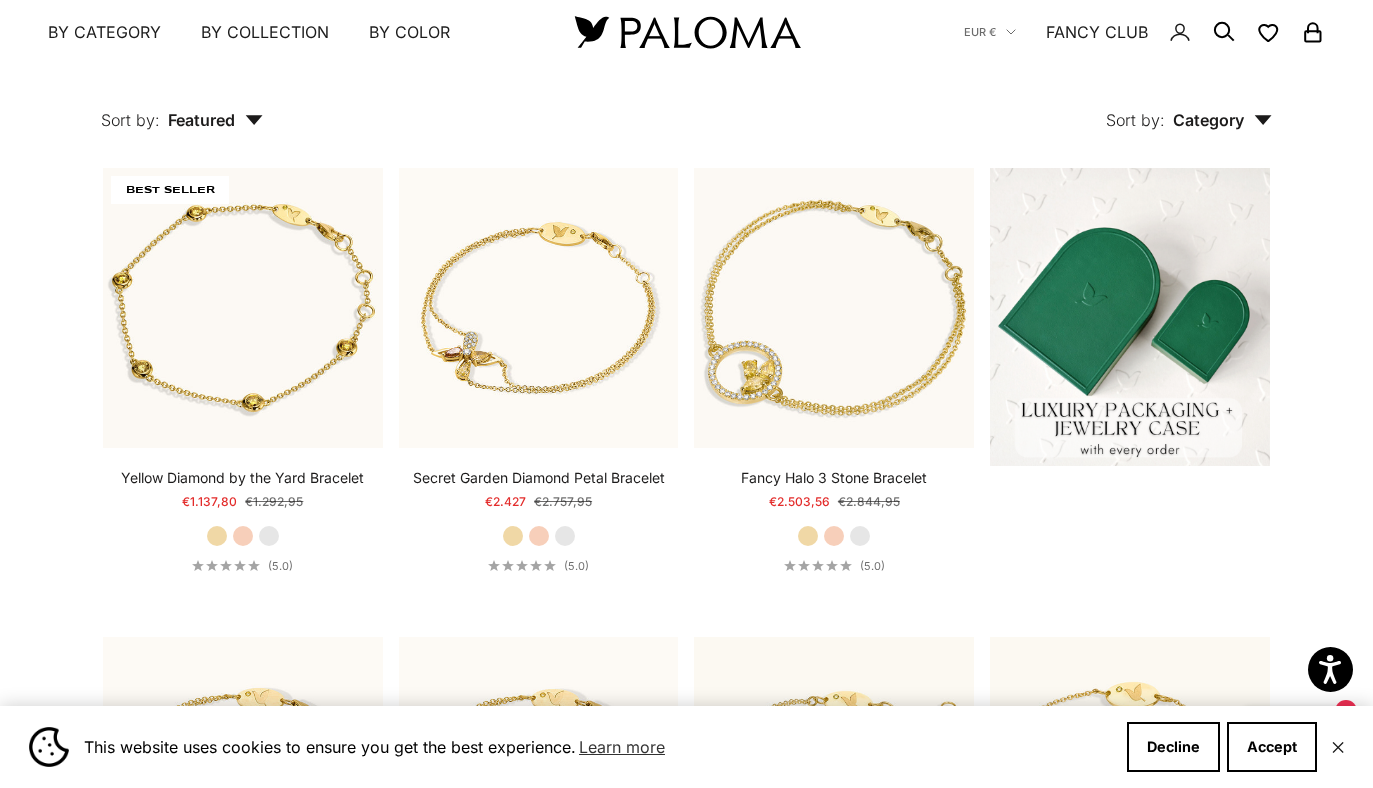click on "Featured" at bounding box center (215, 120) 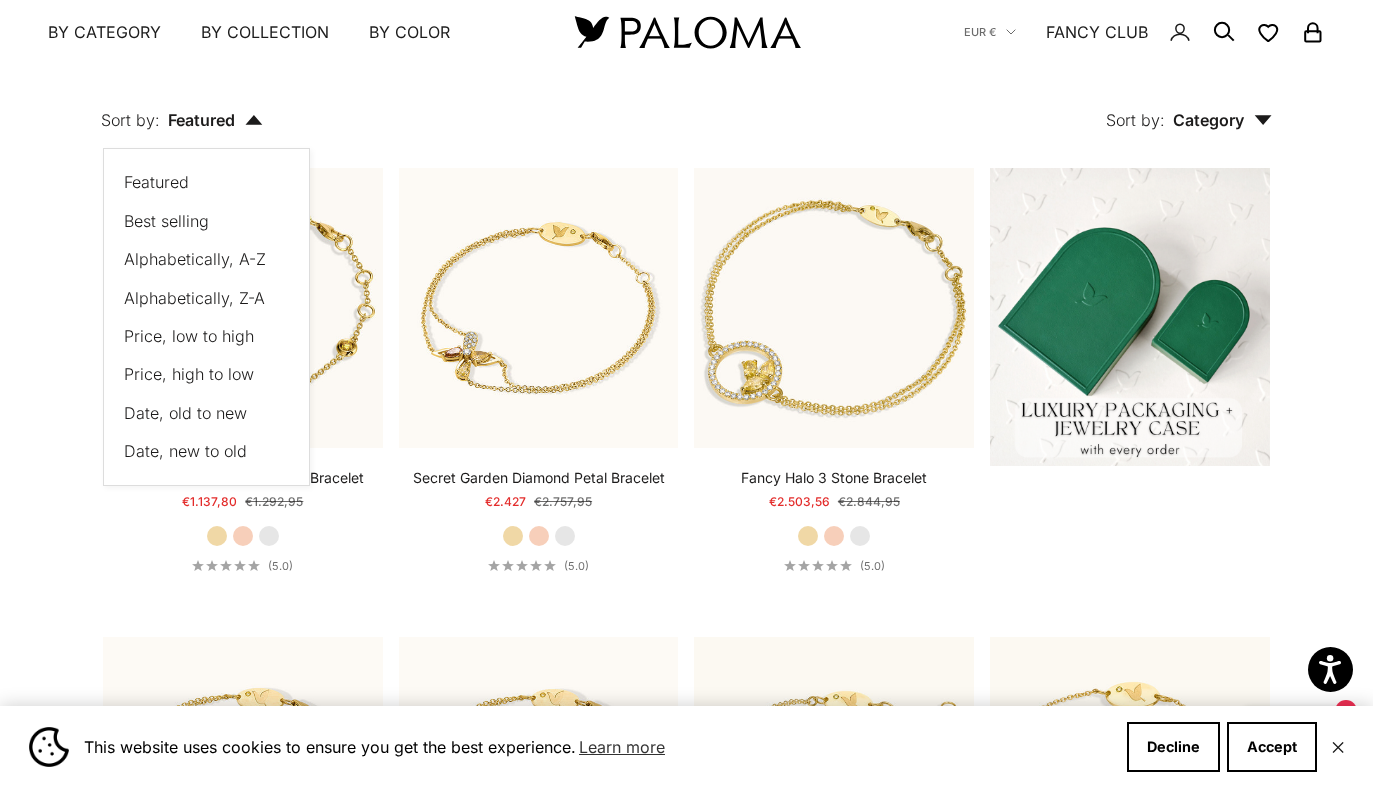 click on "Price, low to high" at bounding box center [189, 336] 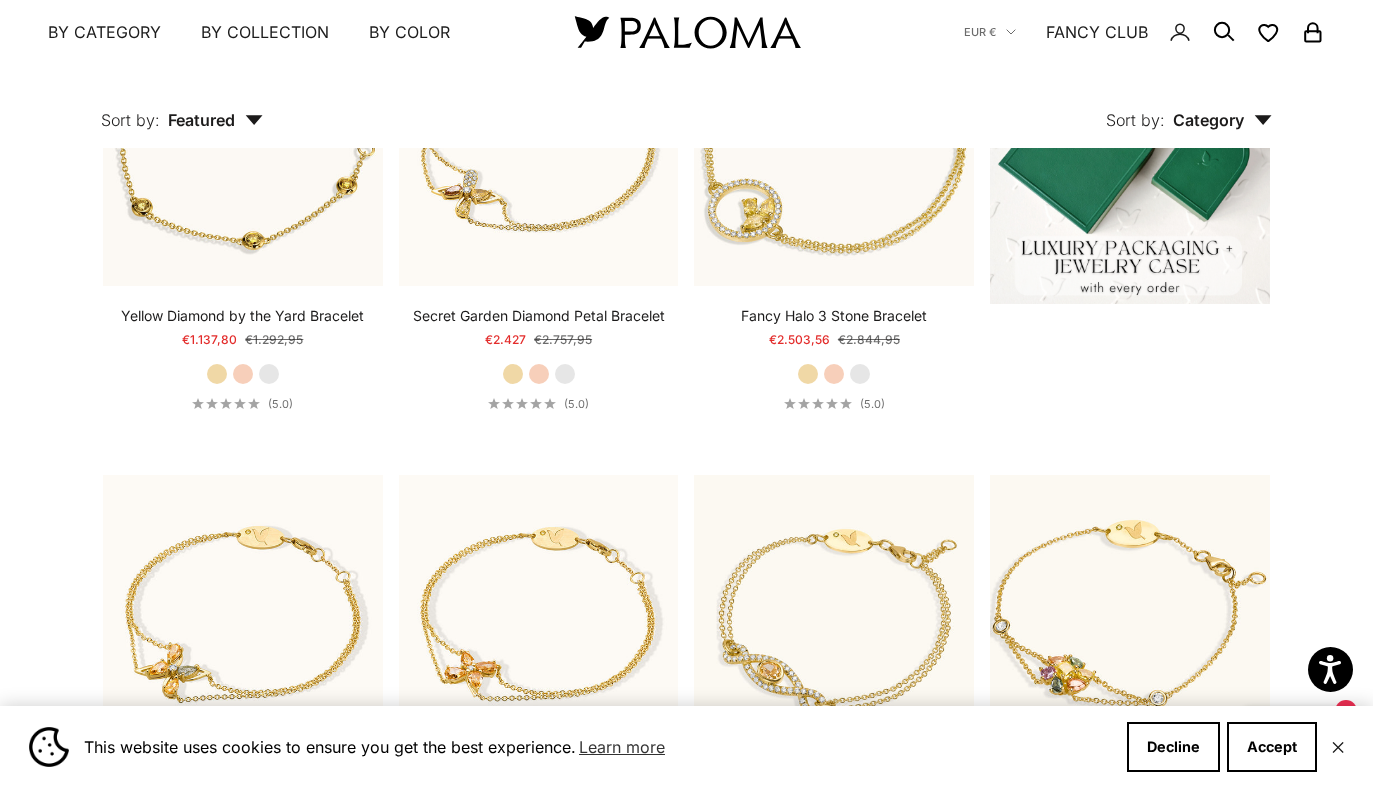 scroll, scrollTop: 203, scrollLeft: 0, axis: vertical 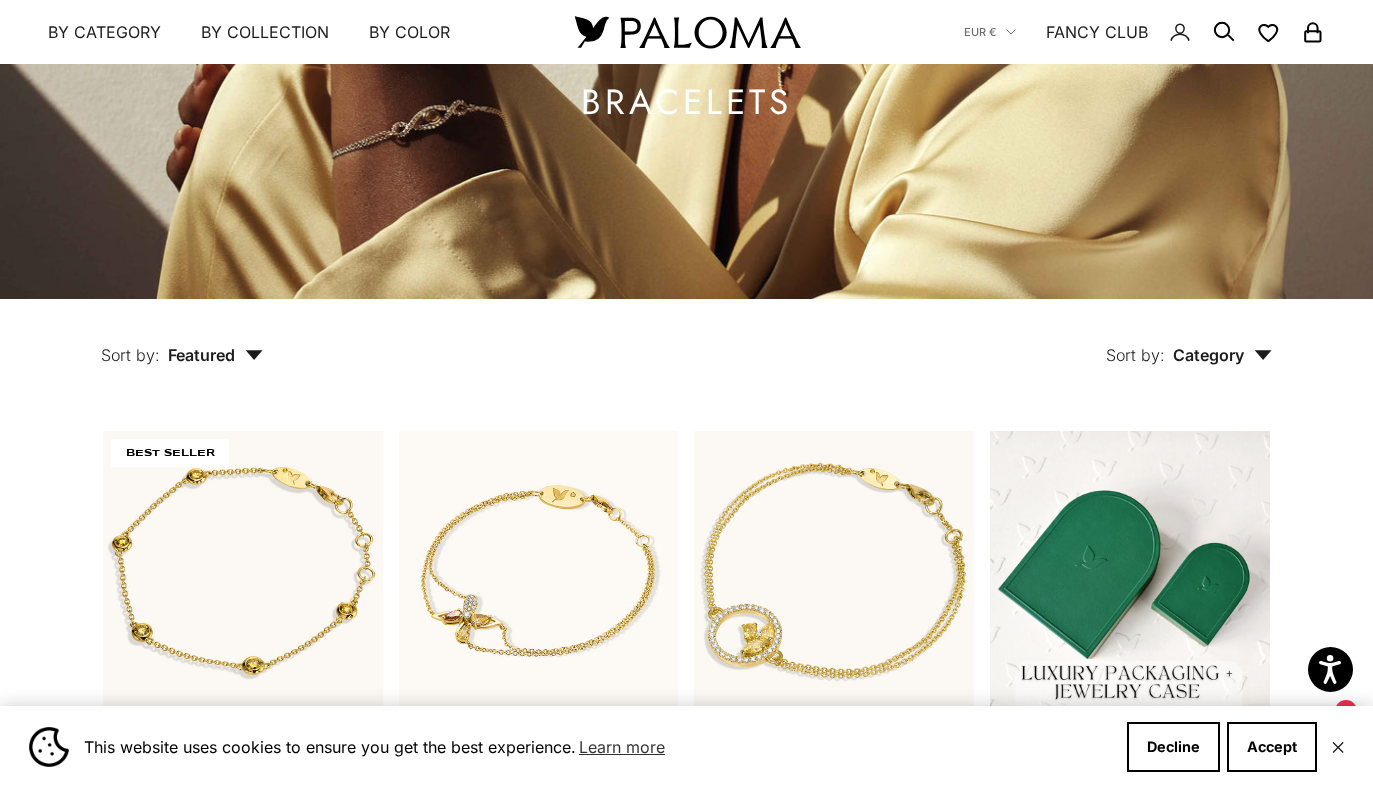 type 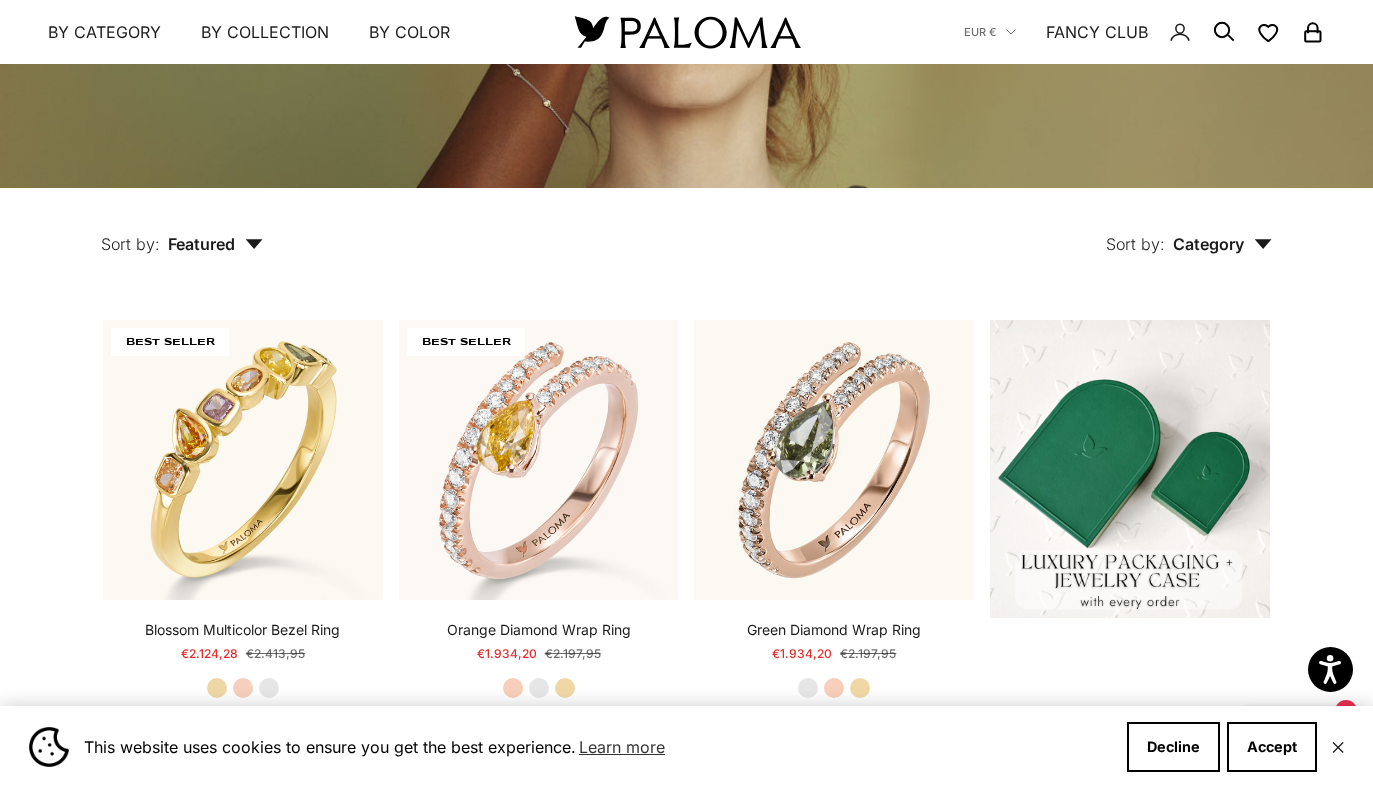 scroll, scrollTop: 393, scrollLeft: 0, axis: vertical 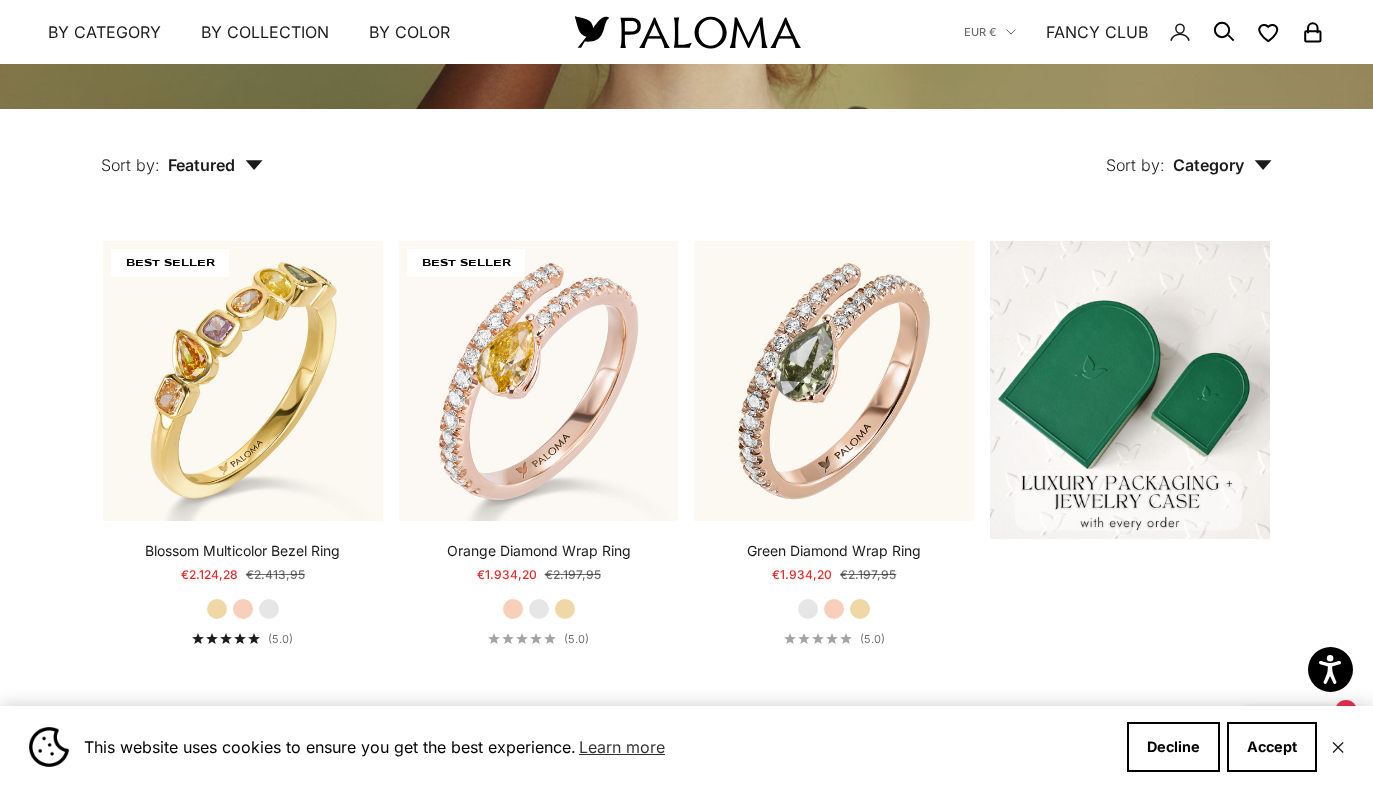 click on "Featured" at bounding box center (215, 165) 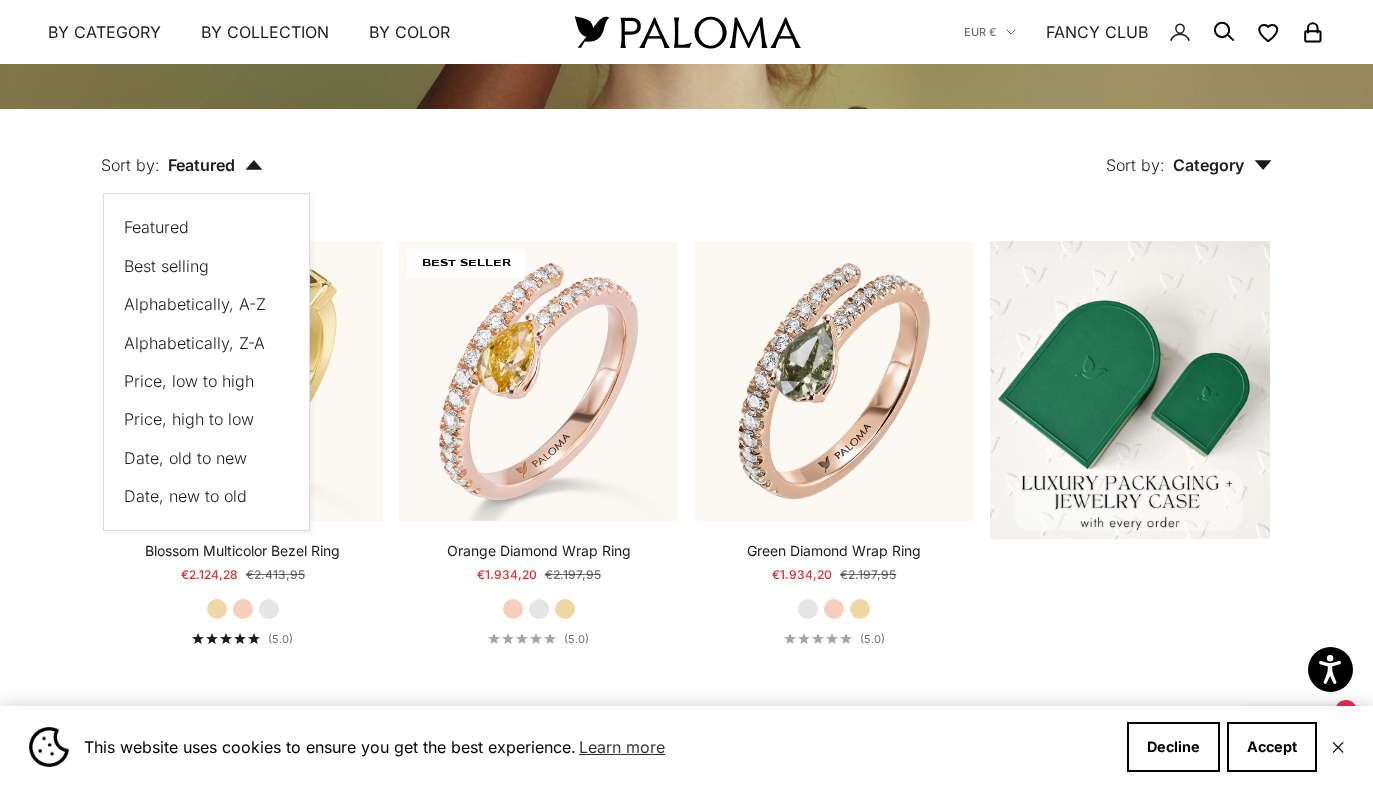 click on "Price, low to high" at bounding box center [189, 381] 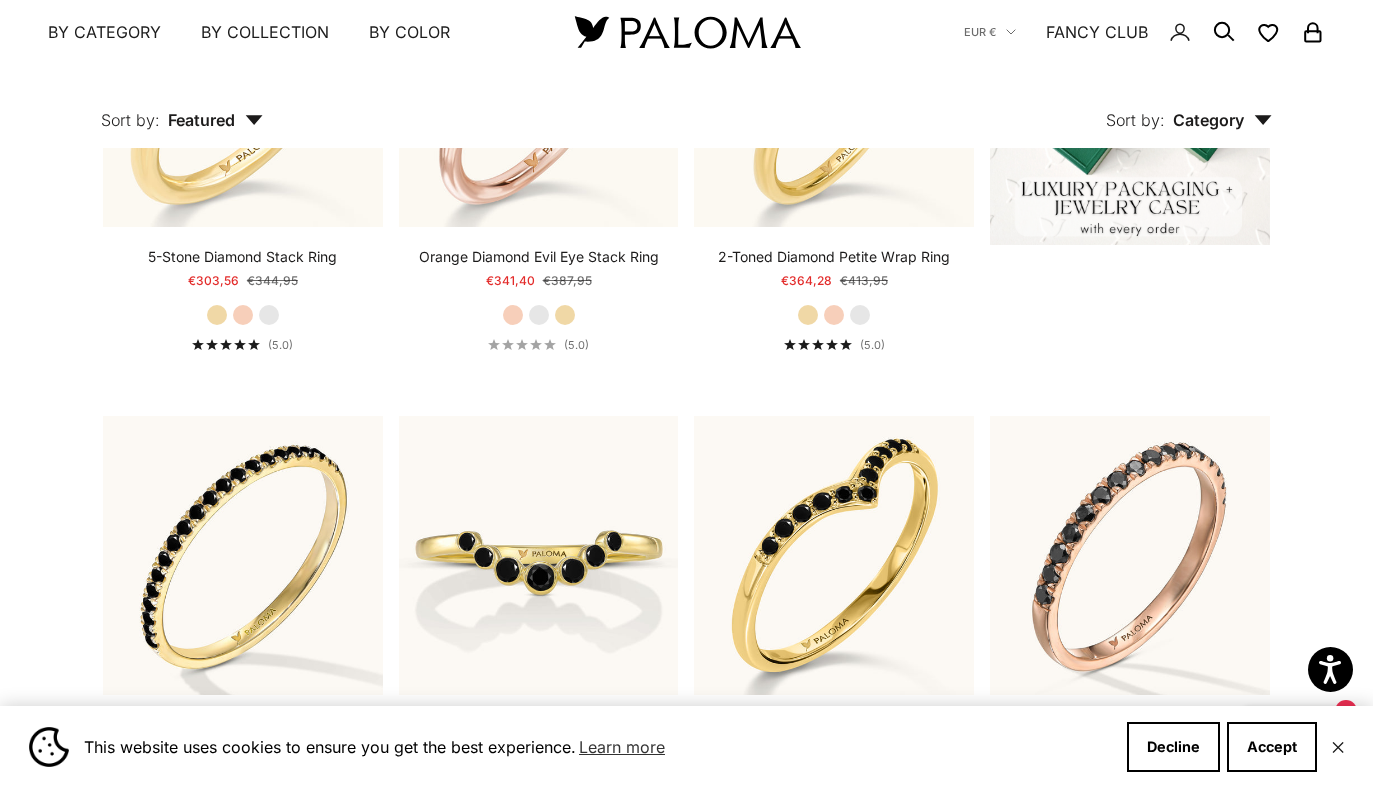 scroll, scrollTop: 689, scrollLeft: 0, axis: vertical 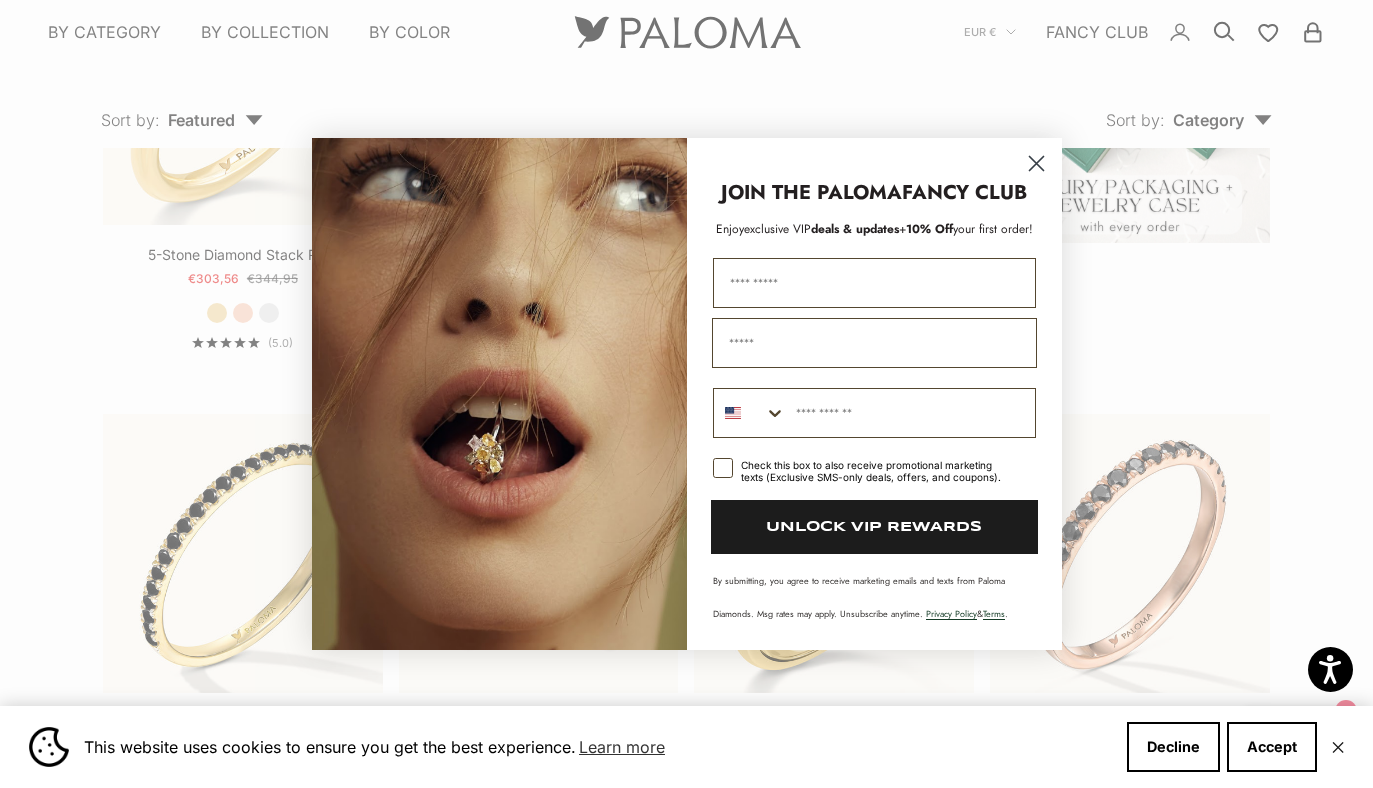 click 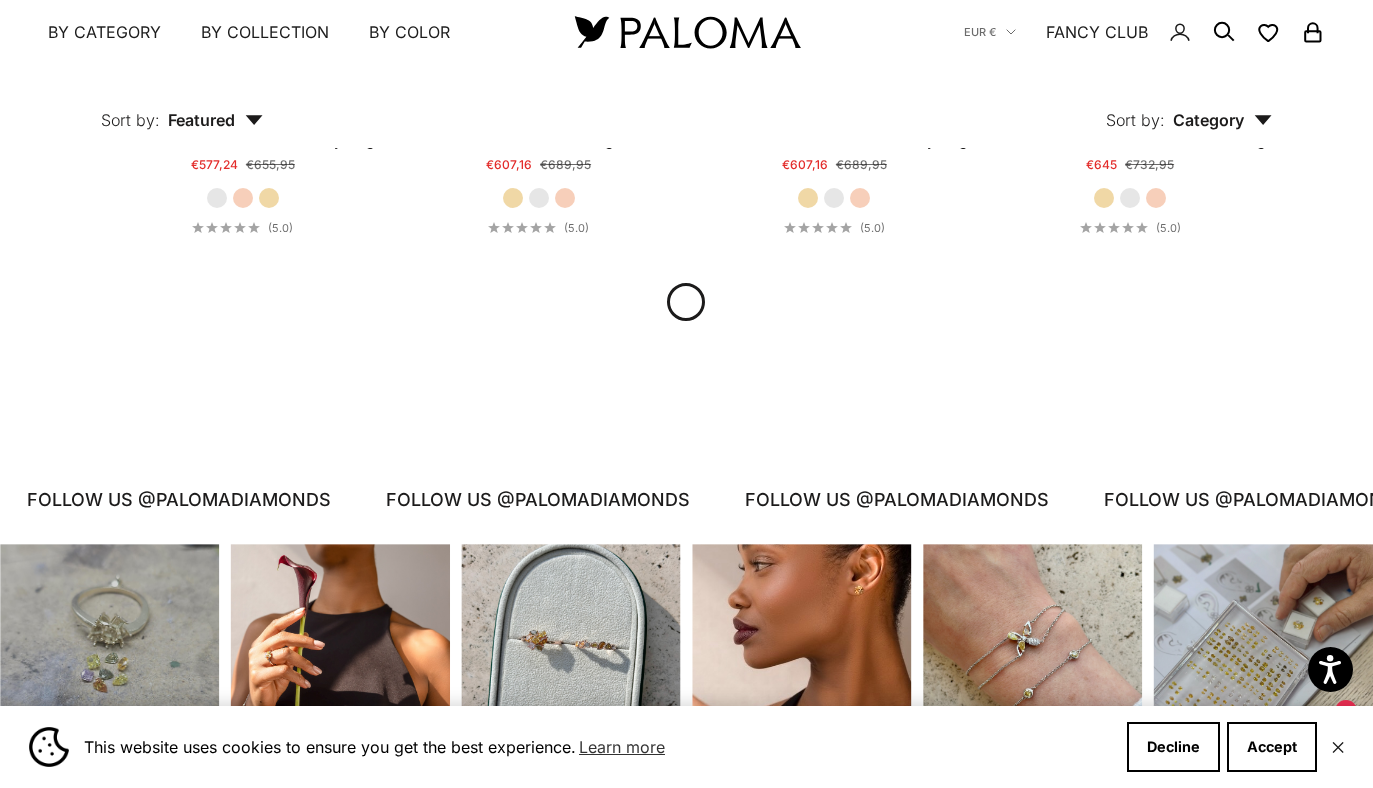scroll, scrollTop: 2182, scrollLeft: 0, axis: vertical 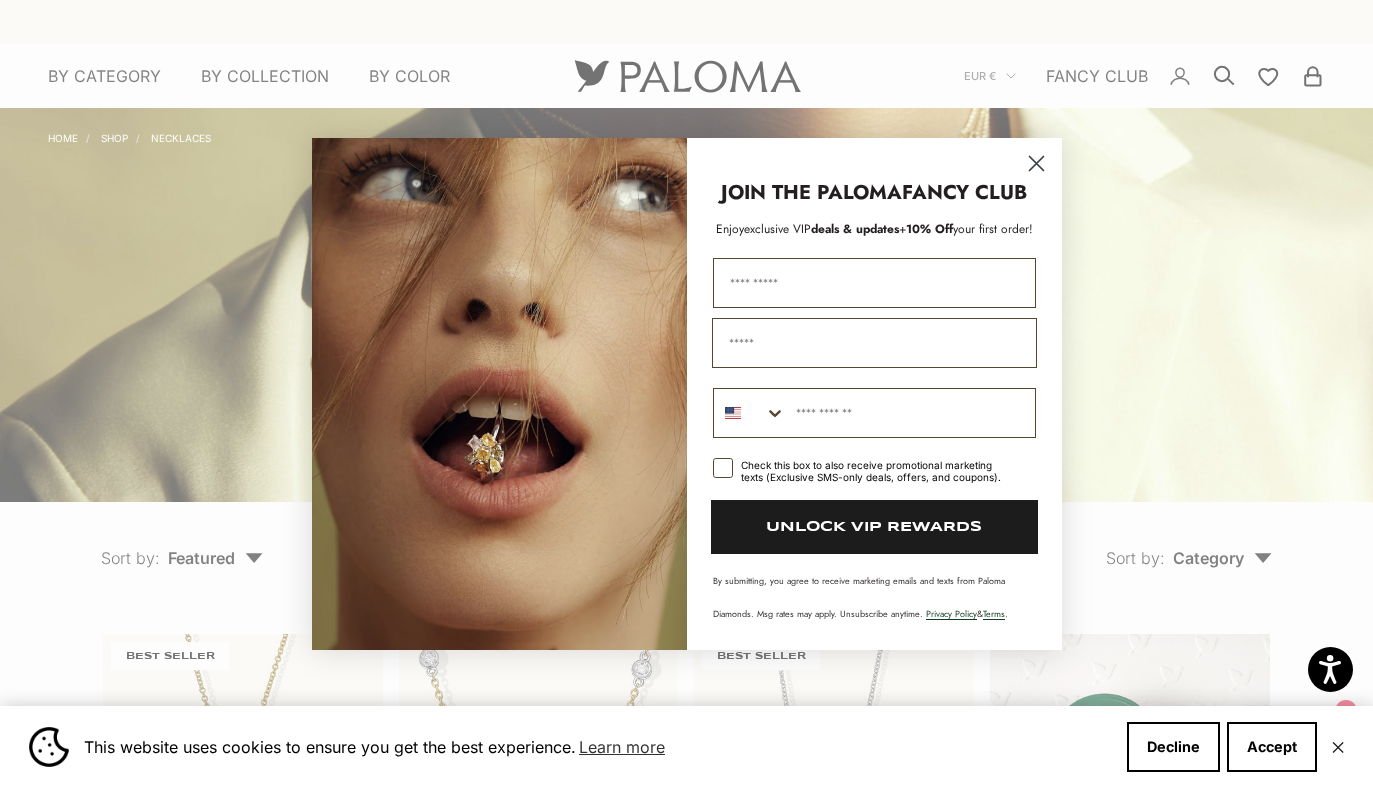 click 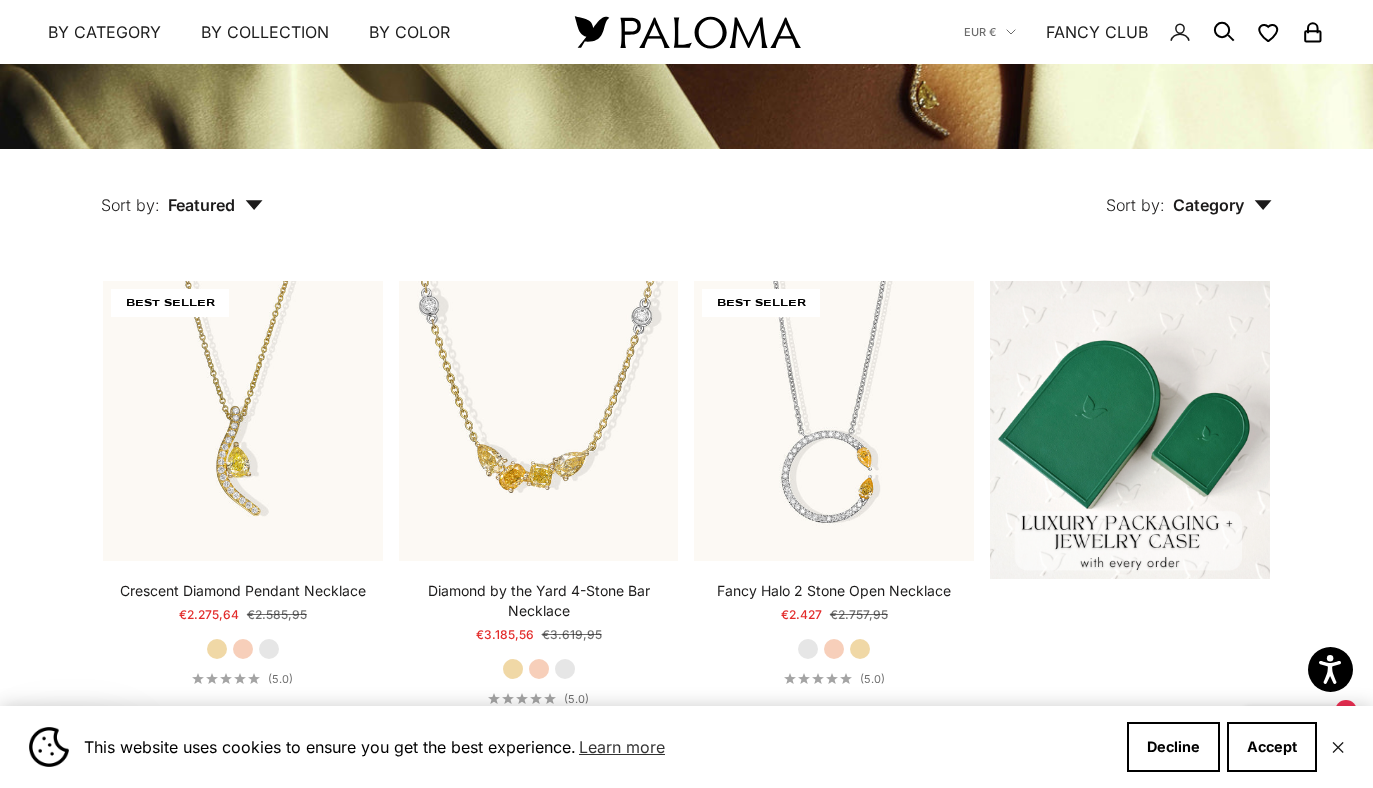 scroll, scrollTop: 357, scrollLeft: 0, axis: vertical 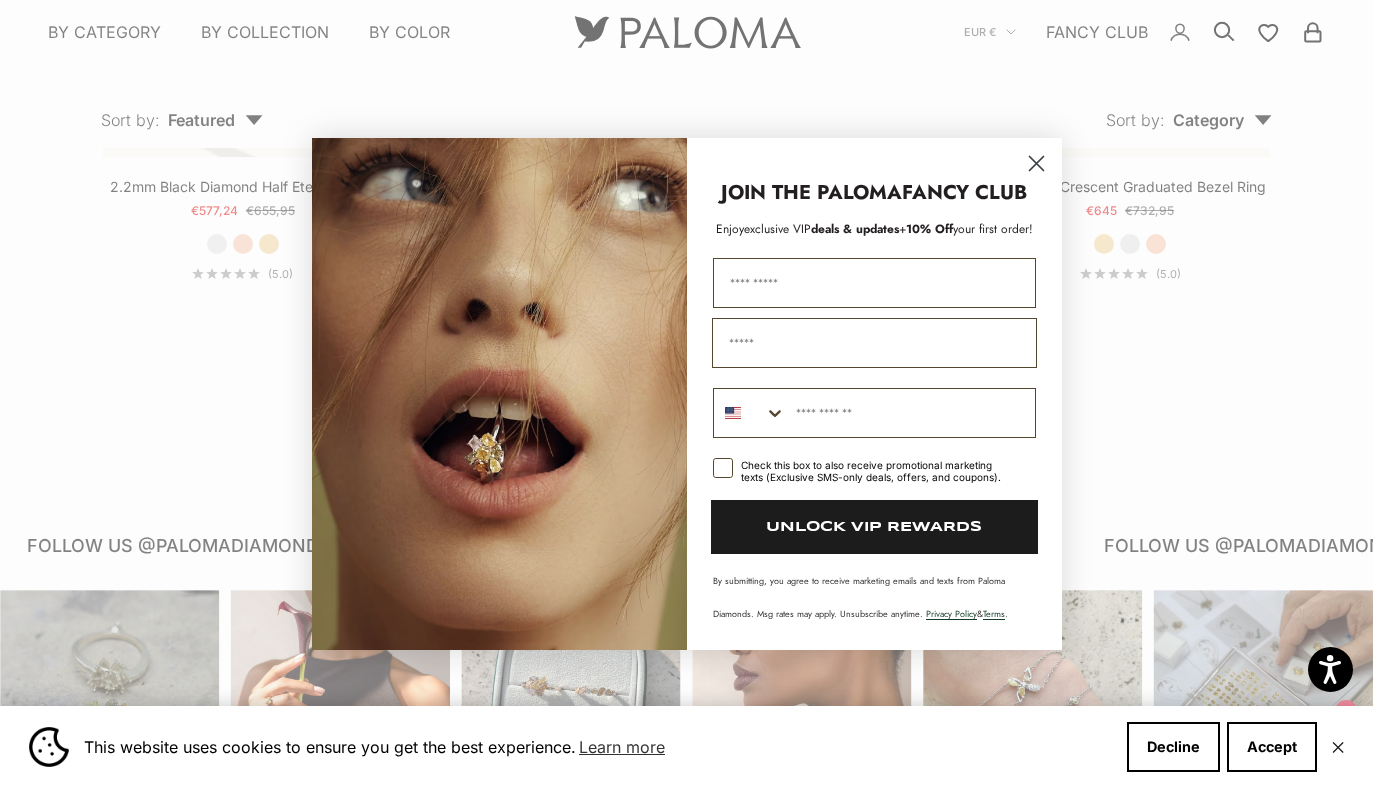 click 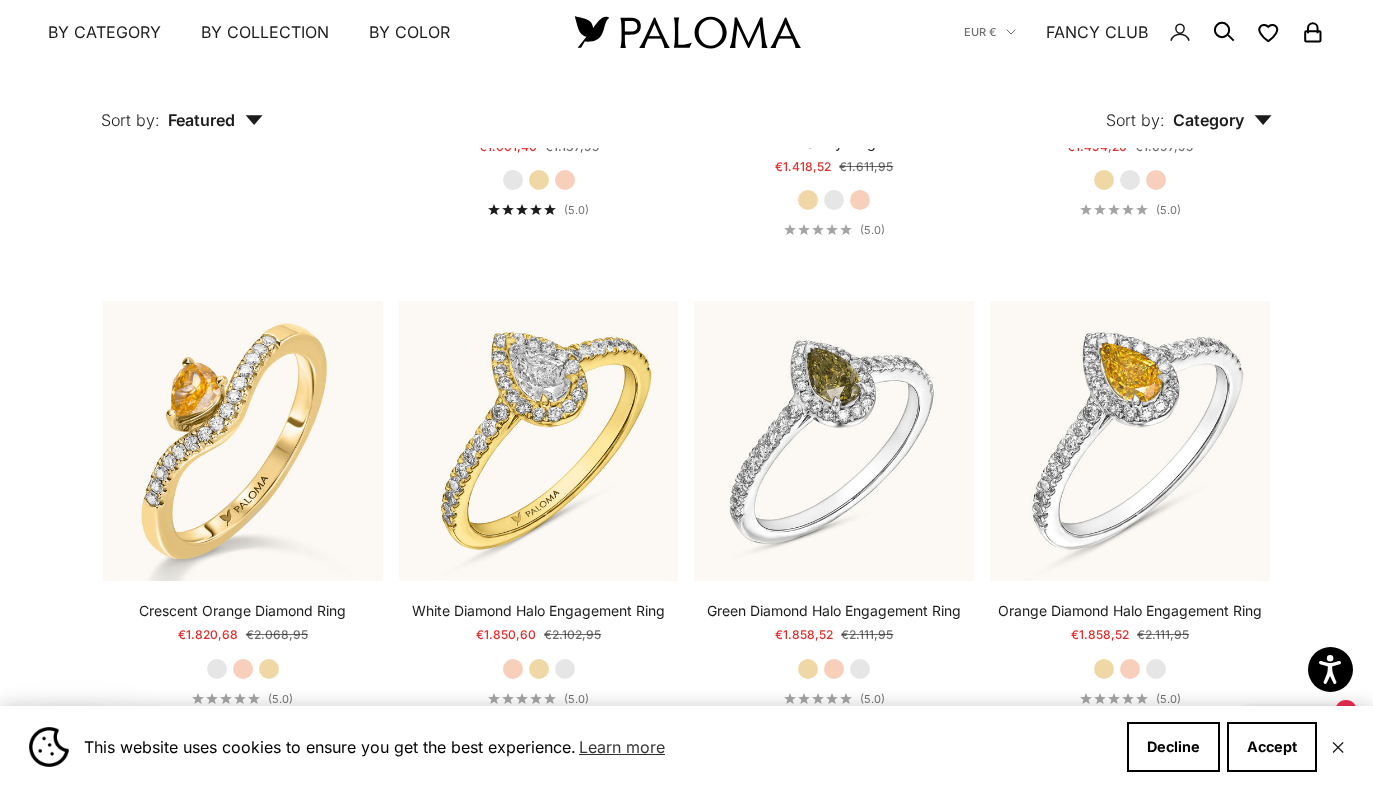 scroll, scrollTop: 3736, scrollLeft: 0, axis: vertical 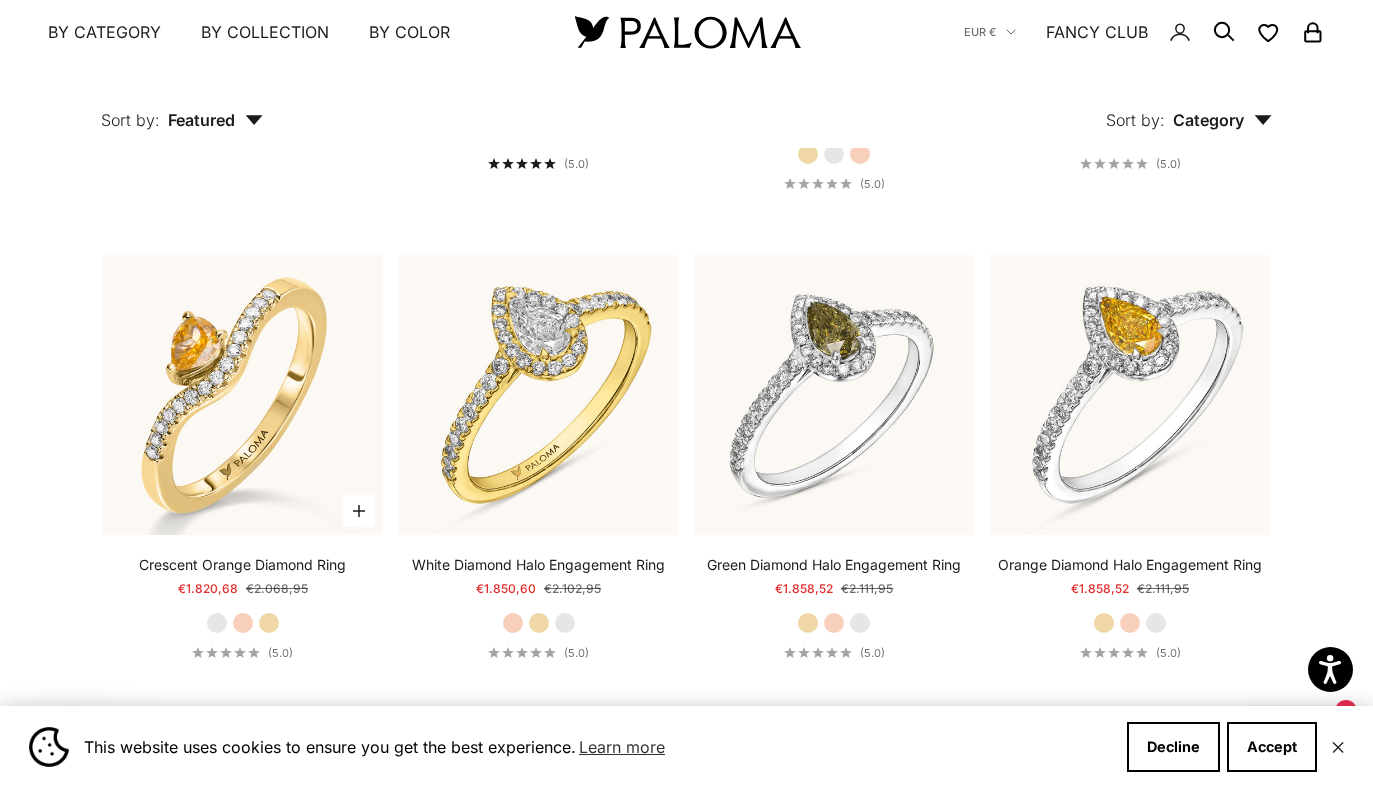 click on "Rose Gold" at bounding box center (243, 623) 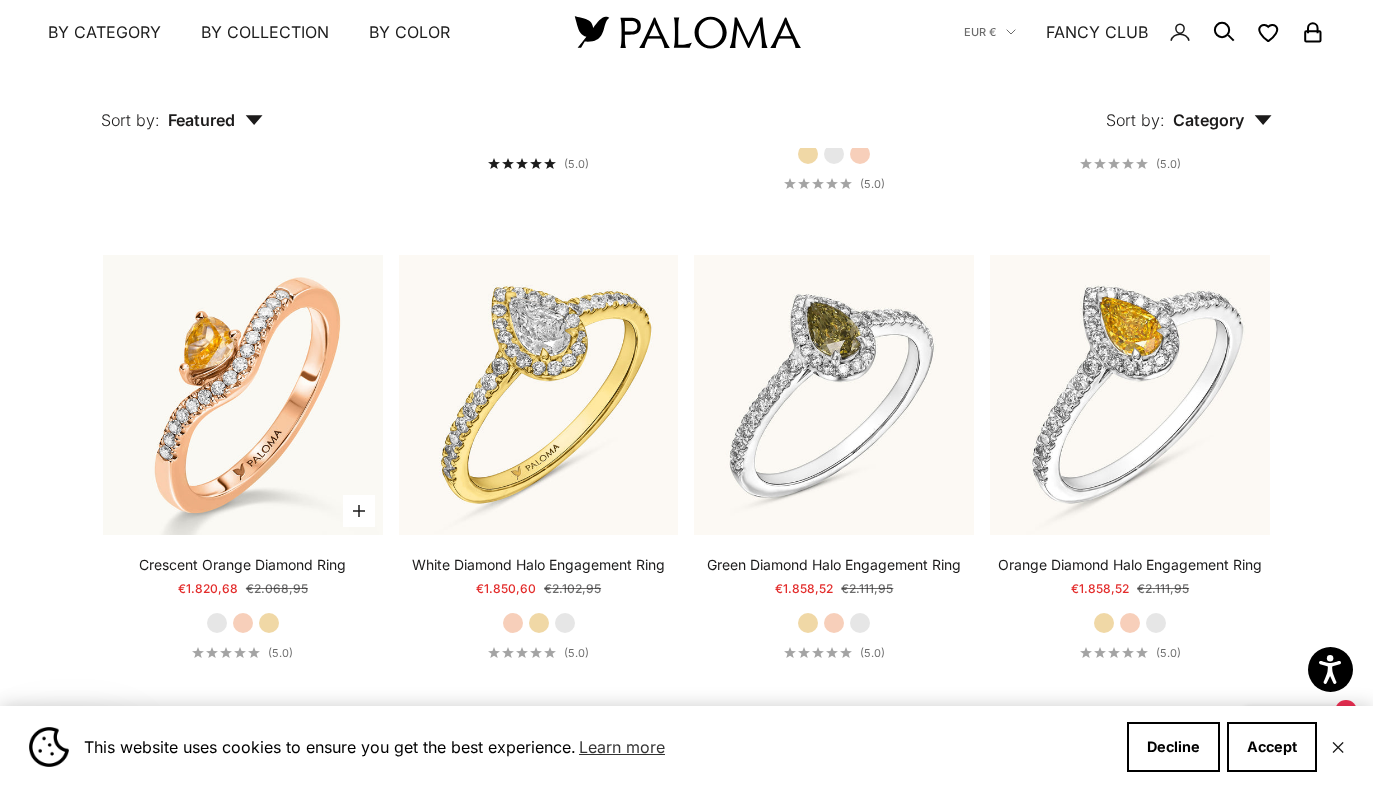 click on "Yellow Gold" at bounding box center (269, 623) 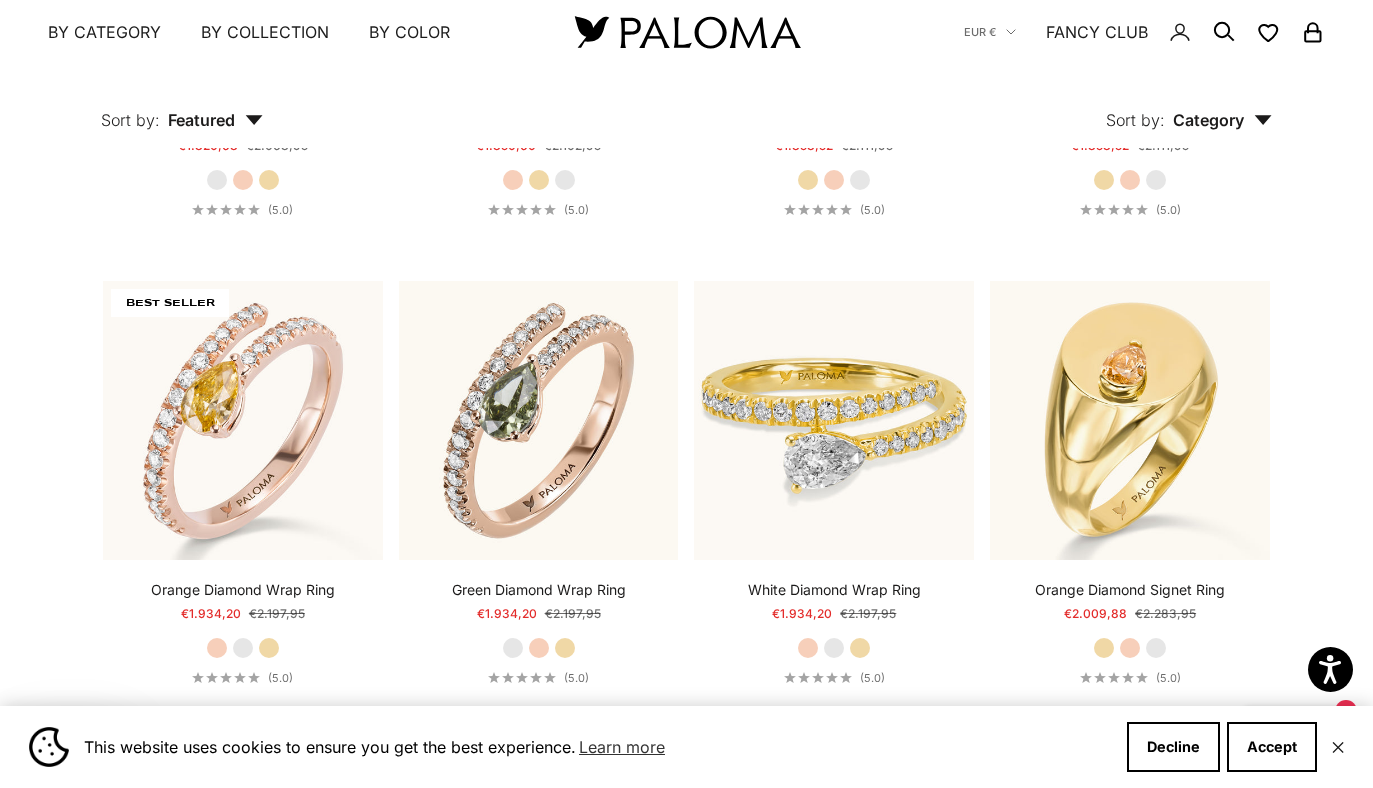 scroll, scrollTop: 4181, scrollLeft: 0, axis: vertical 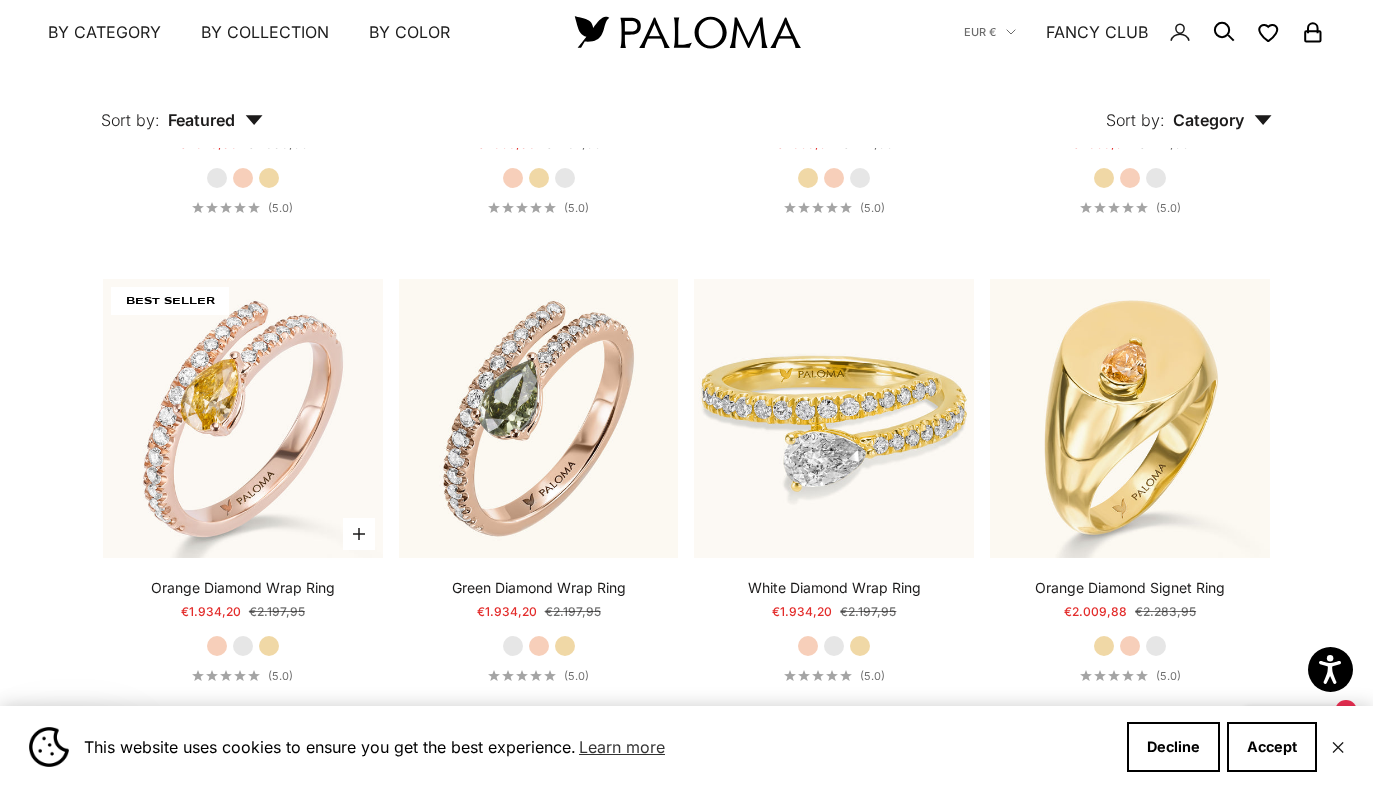 click on "Yellow Gold" at bounding box center [269, 646] 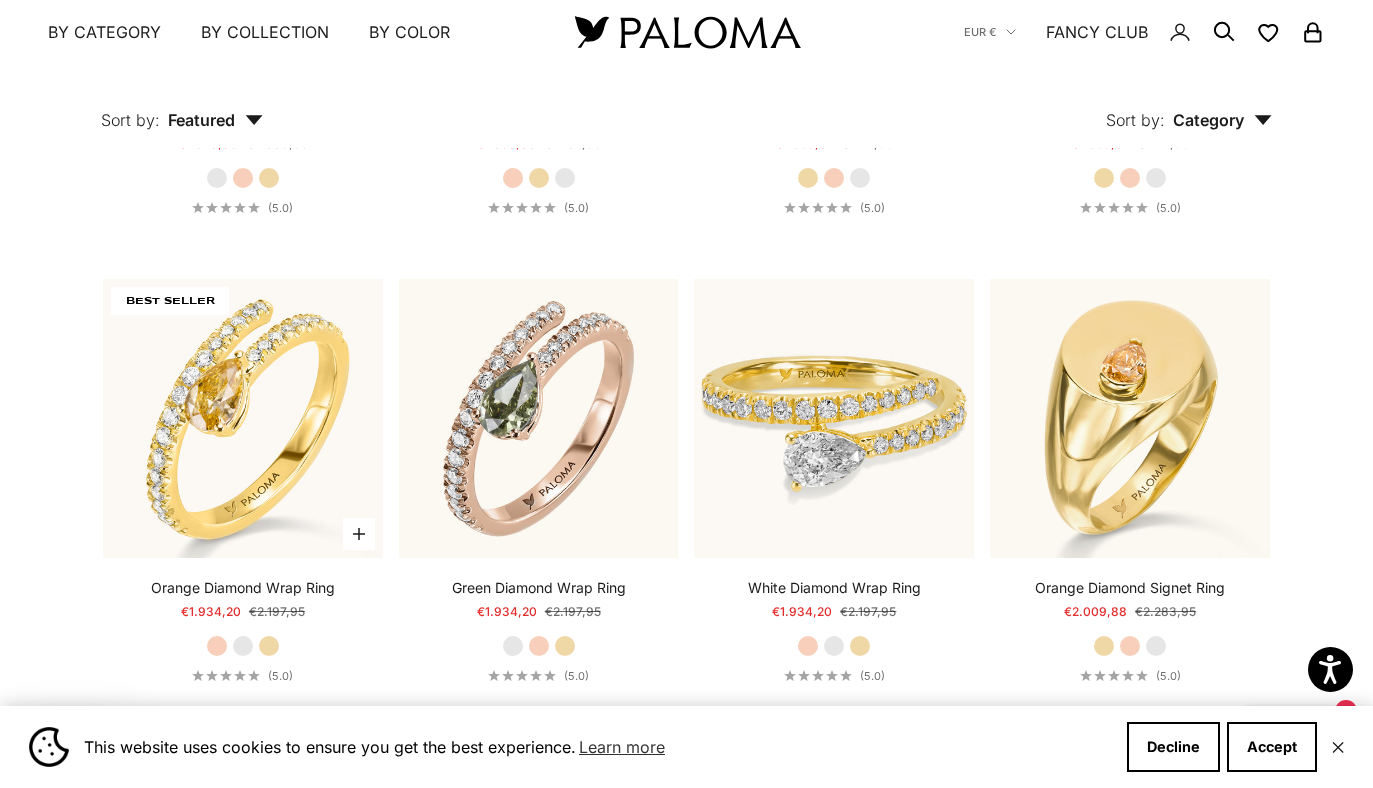 click on "Rose Gold" at bounding box center (217, 646) 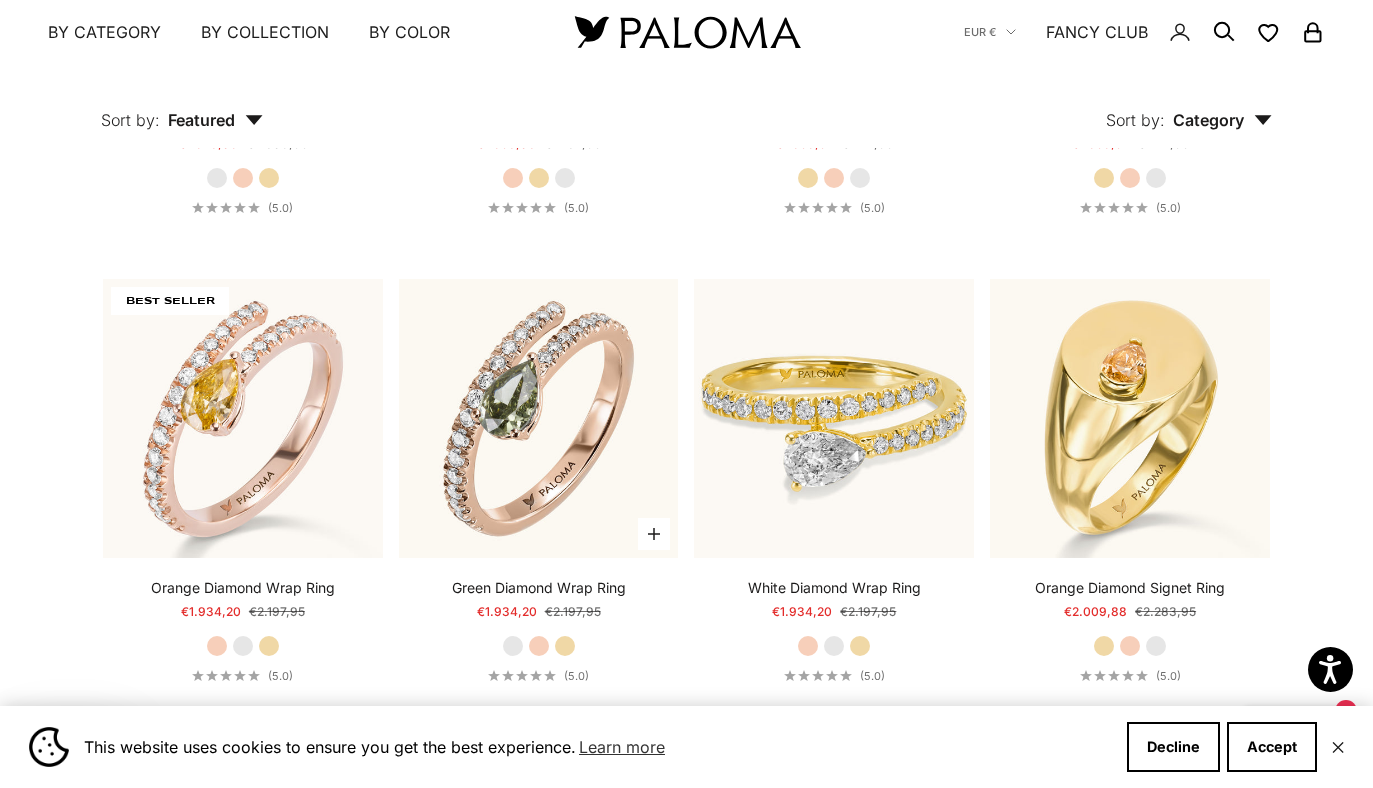 click on "Rose Gold" at bounding box center (539, 646) 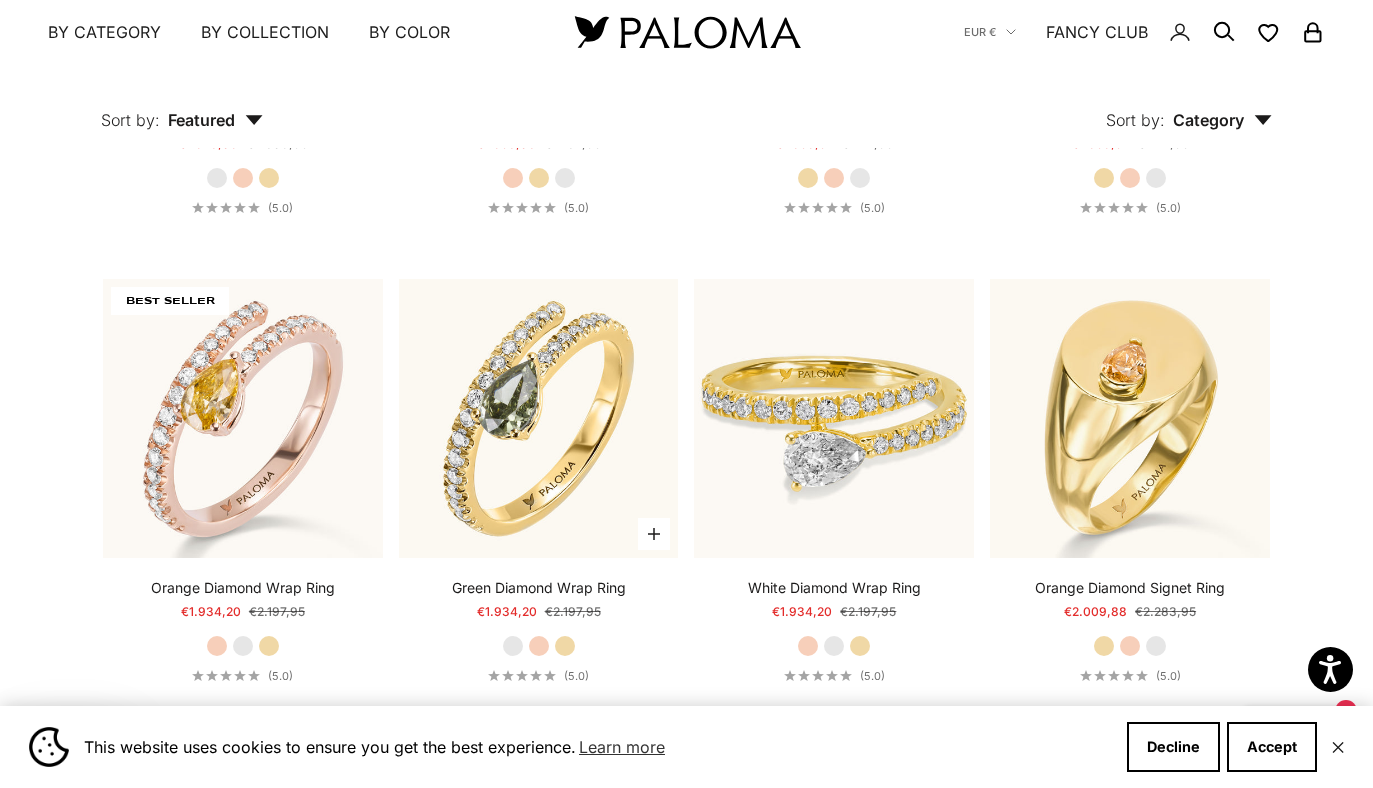 click on "White Gold" at bounding box center (513, 646) 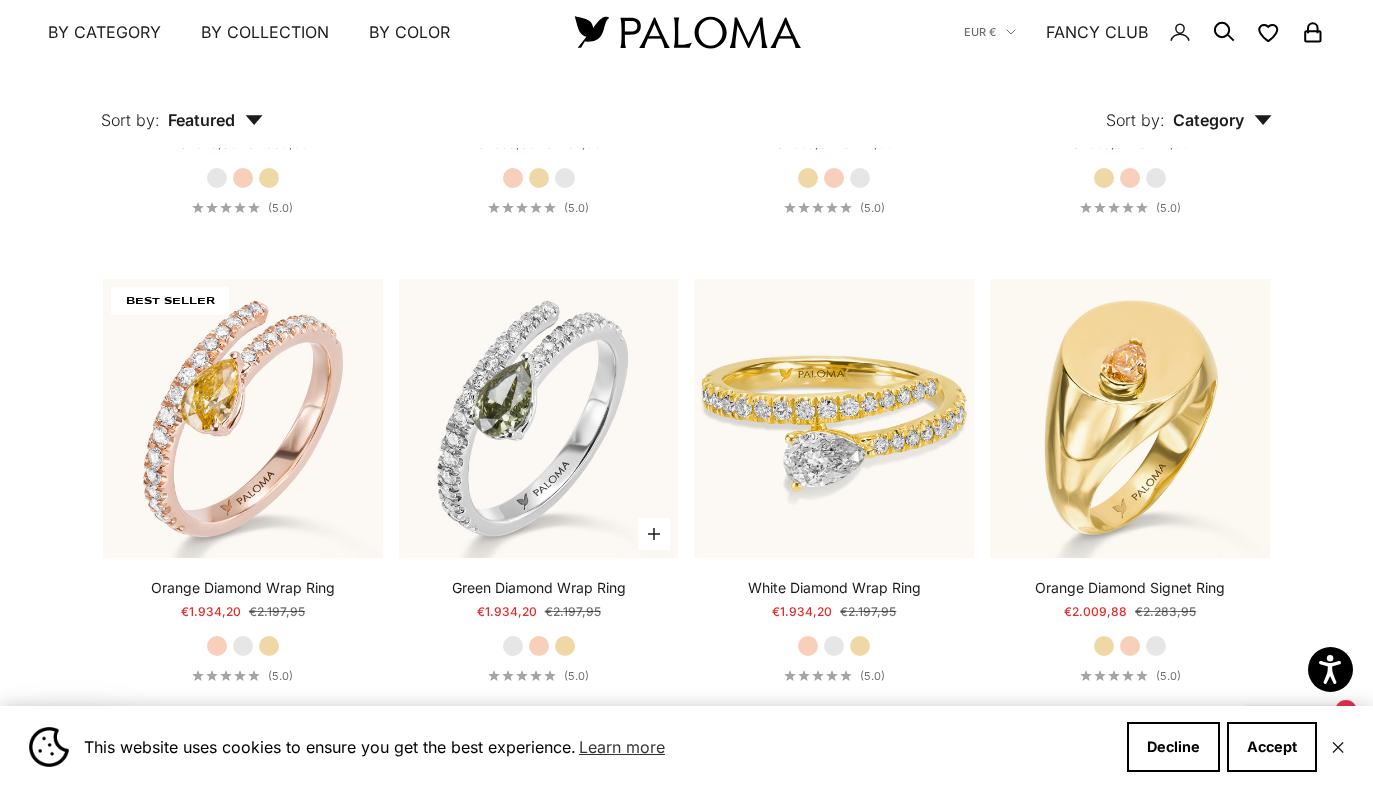 click on "Rose Gold" at bounding box center (539, 646) 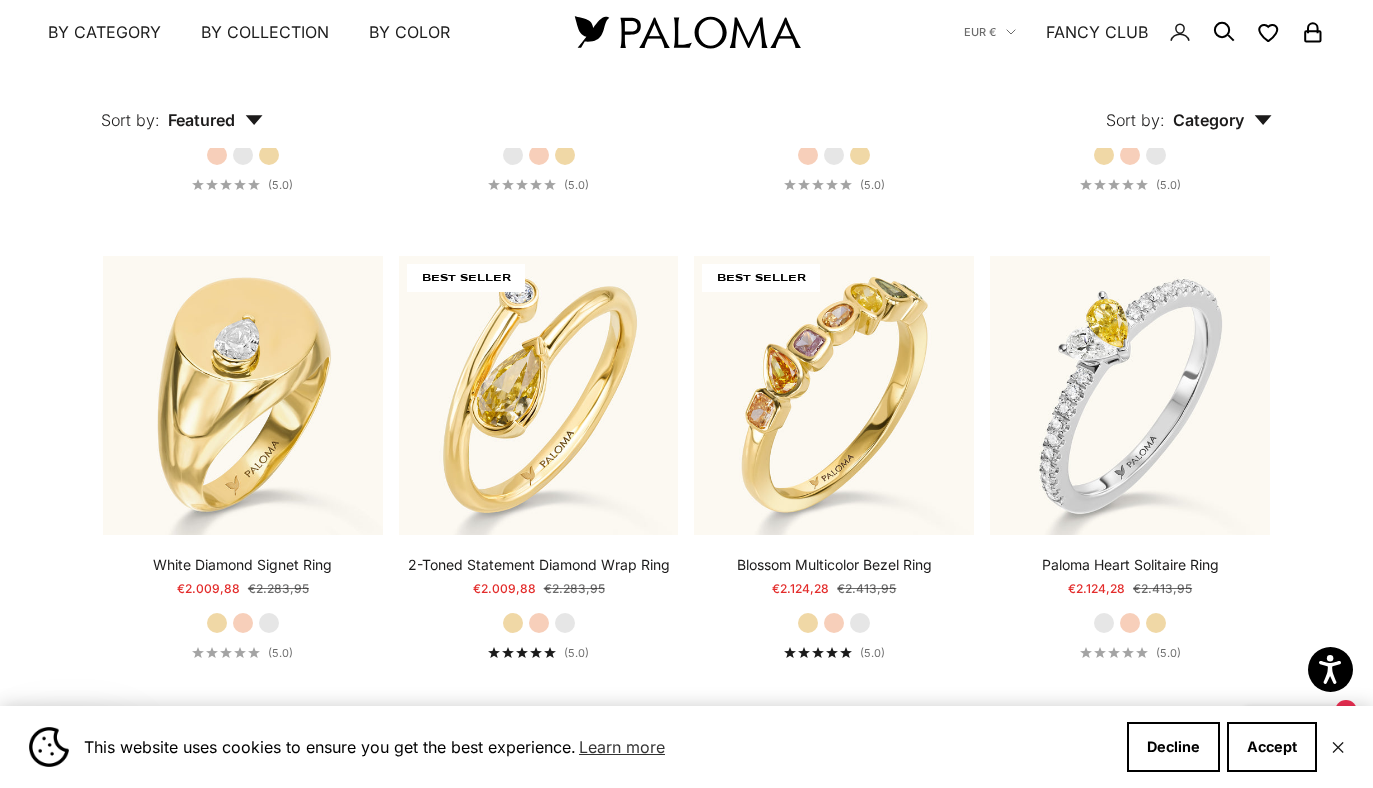 scroll, scrollTop: 4673, scrollLeft: 0, axis: vertical 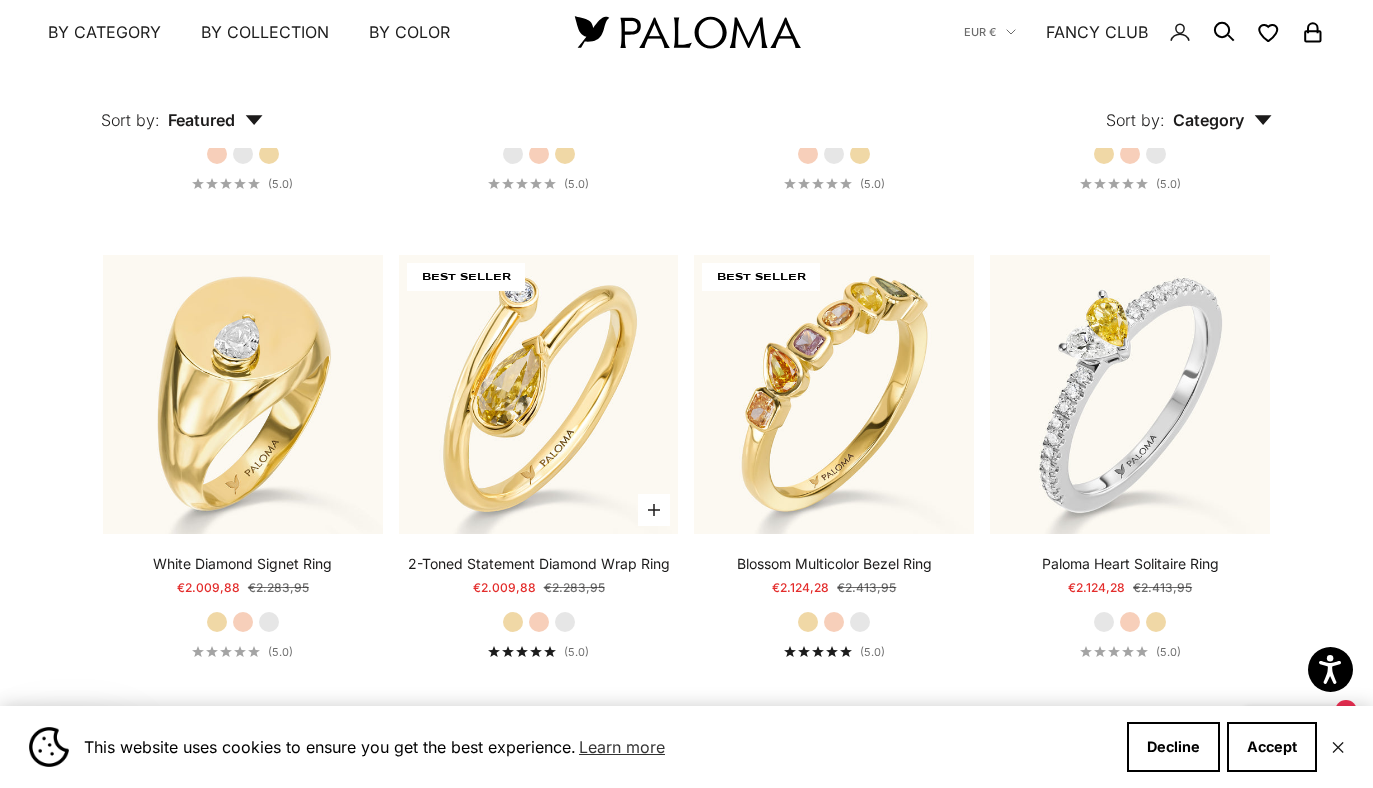 click on "Rose Gold" at bounding box center [539, 622] 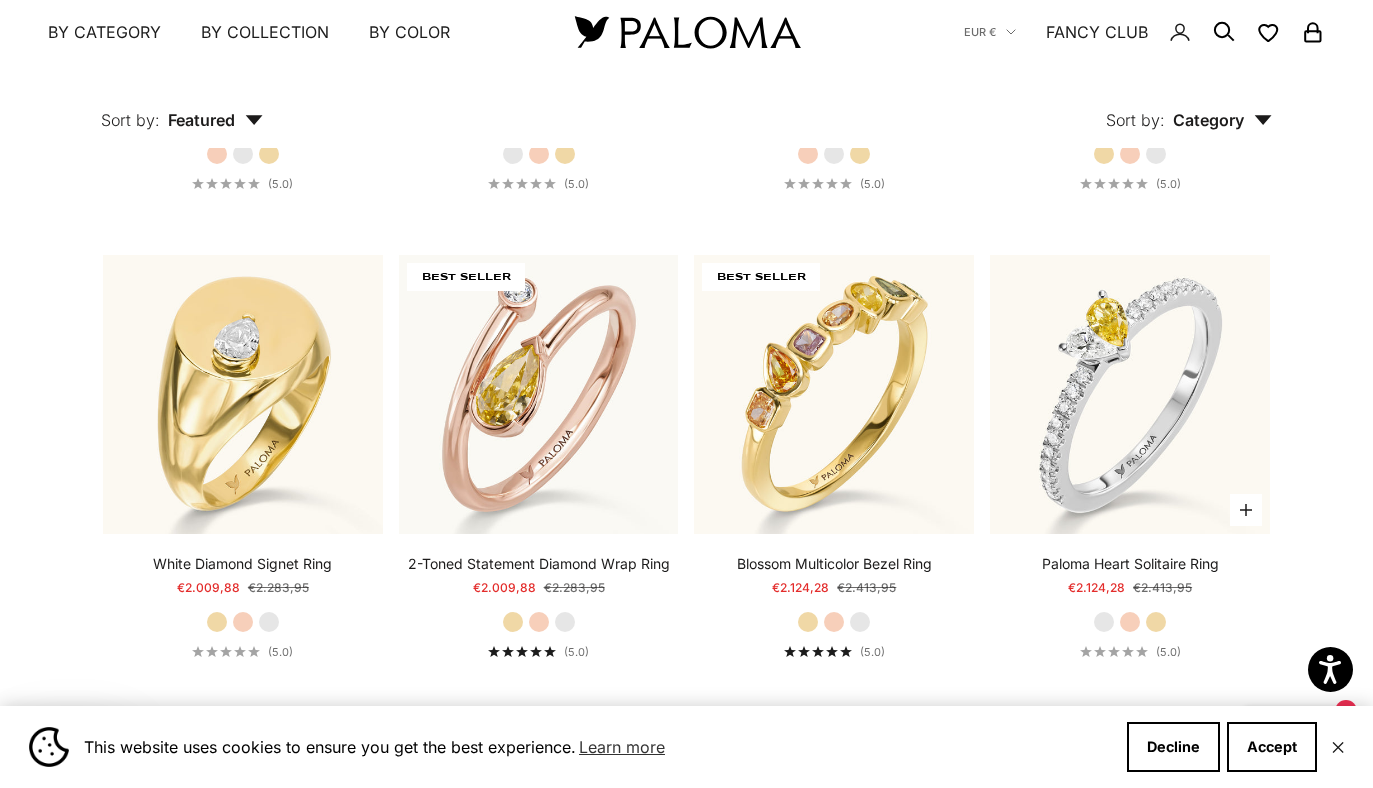 click on "Rose Gold" at bounding box center [1130, 622] 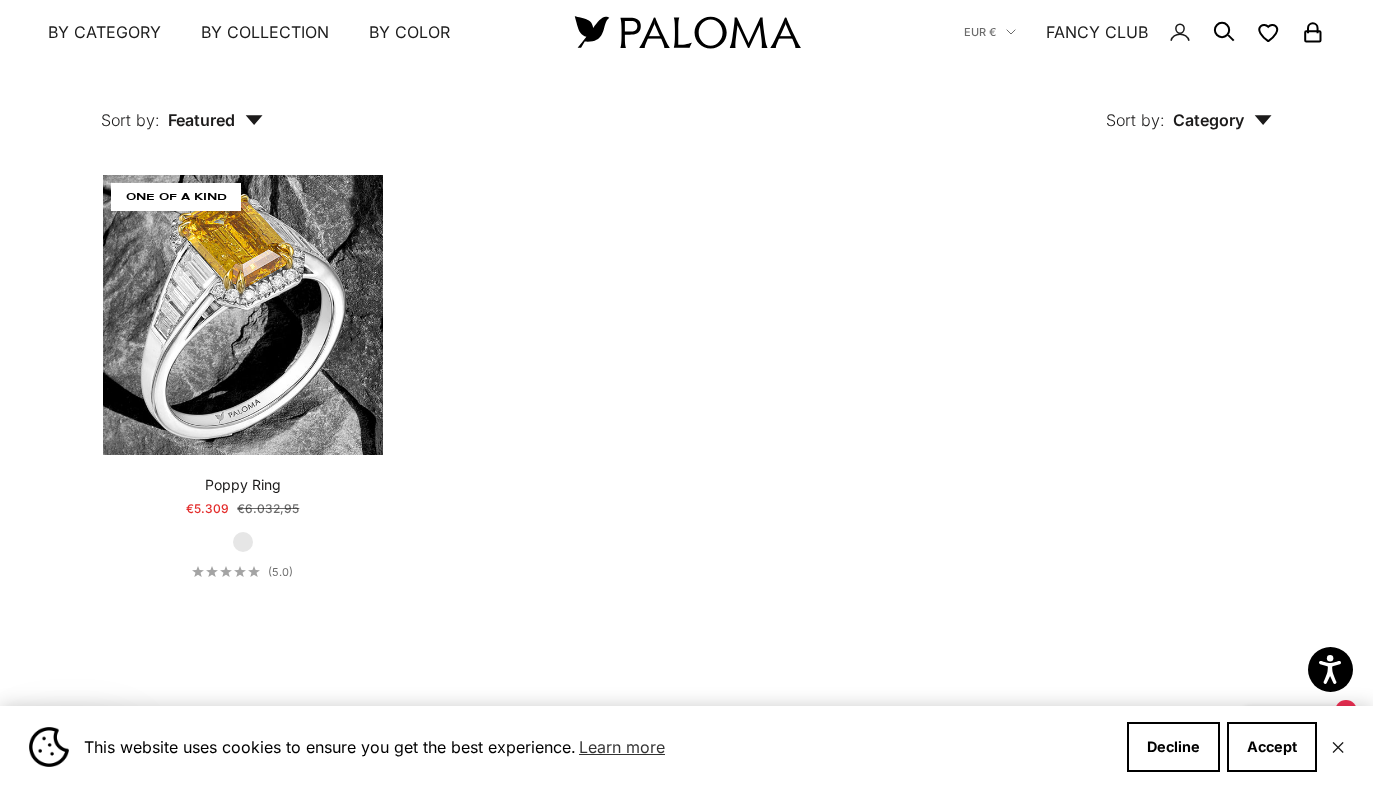 scroll, scrollTop: 6168, scrollLeft: 0, axis: vertical 